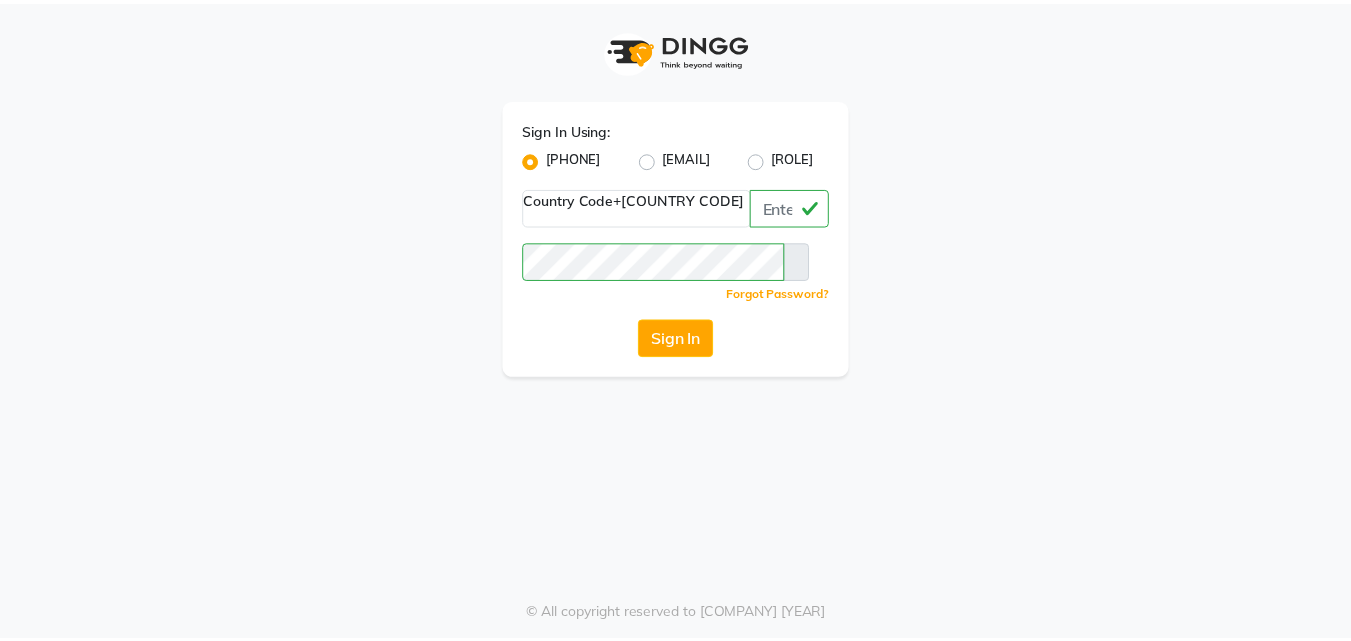 scroll, scrollTop: 0, scrollLeft: 0, axis: both 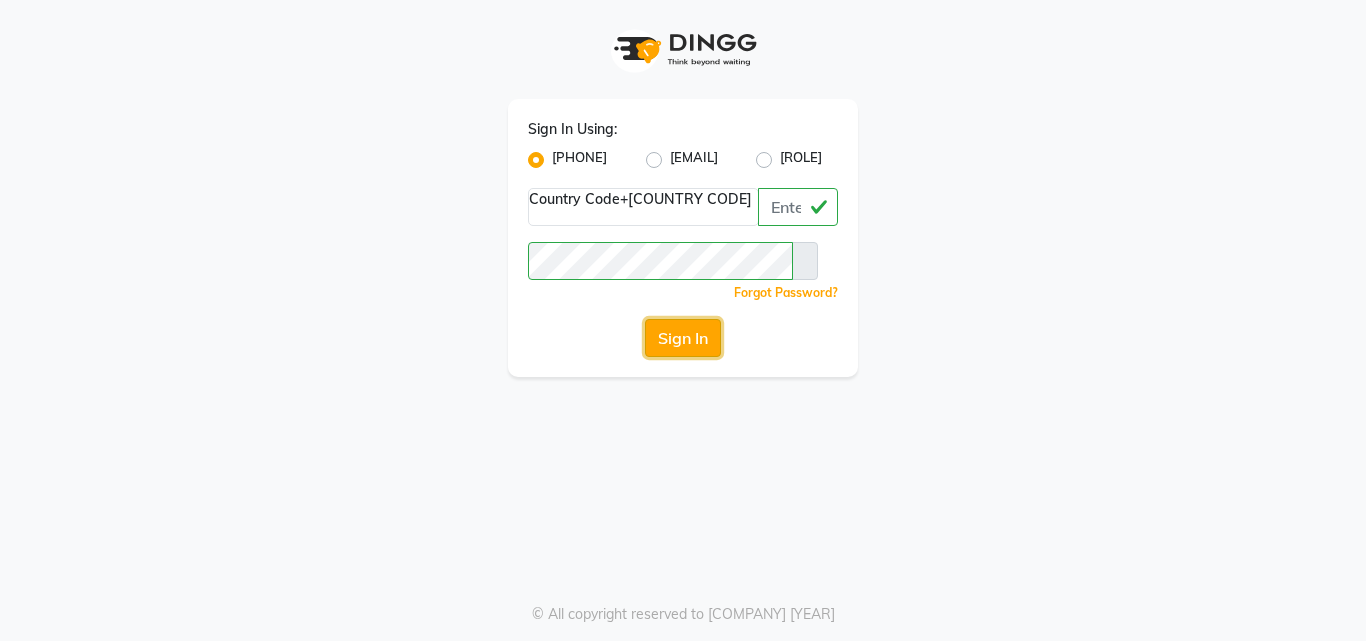 click on "Sign In" at bounding box center (683, 338) 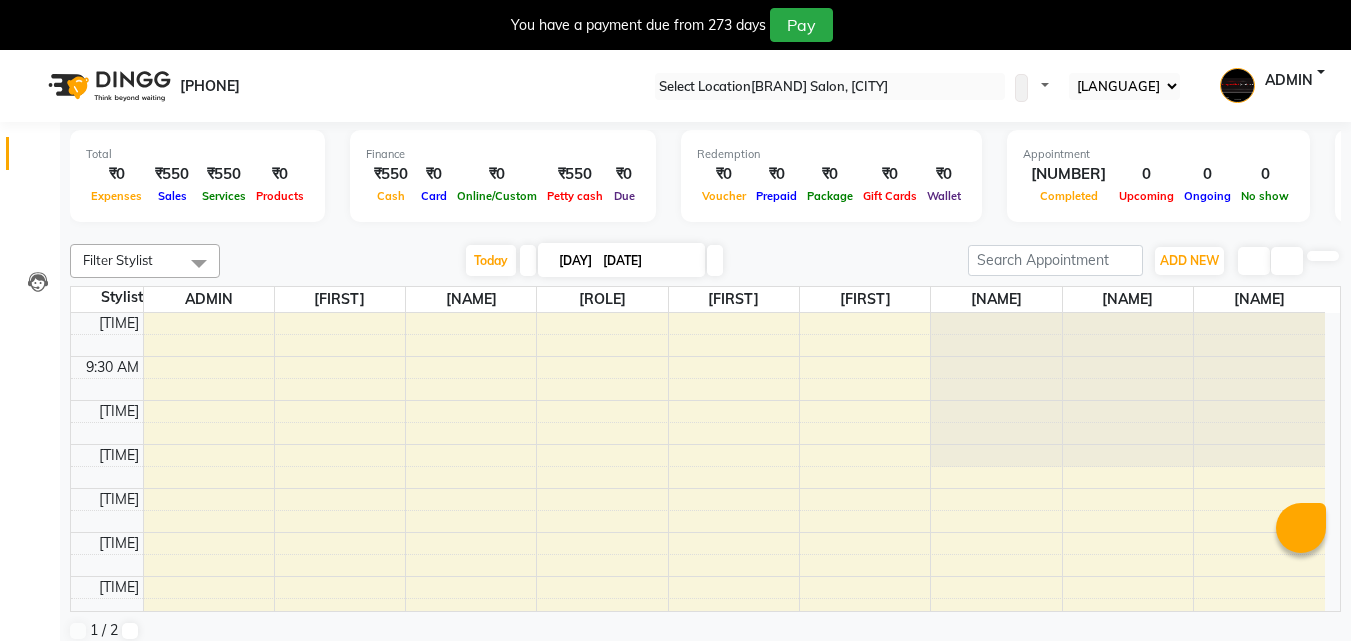 scroll, scrollTop: 0, scrollLeft: 0, axis: both 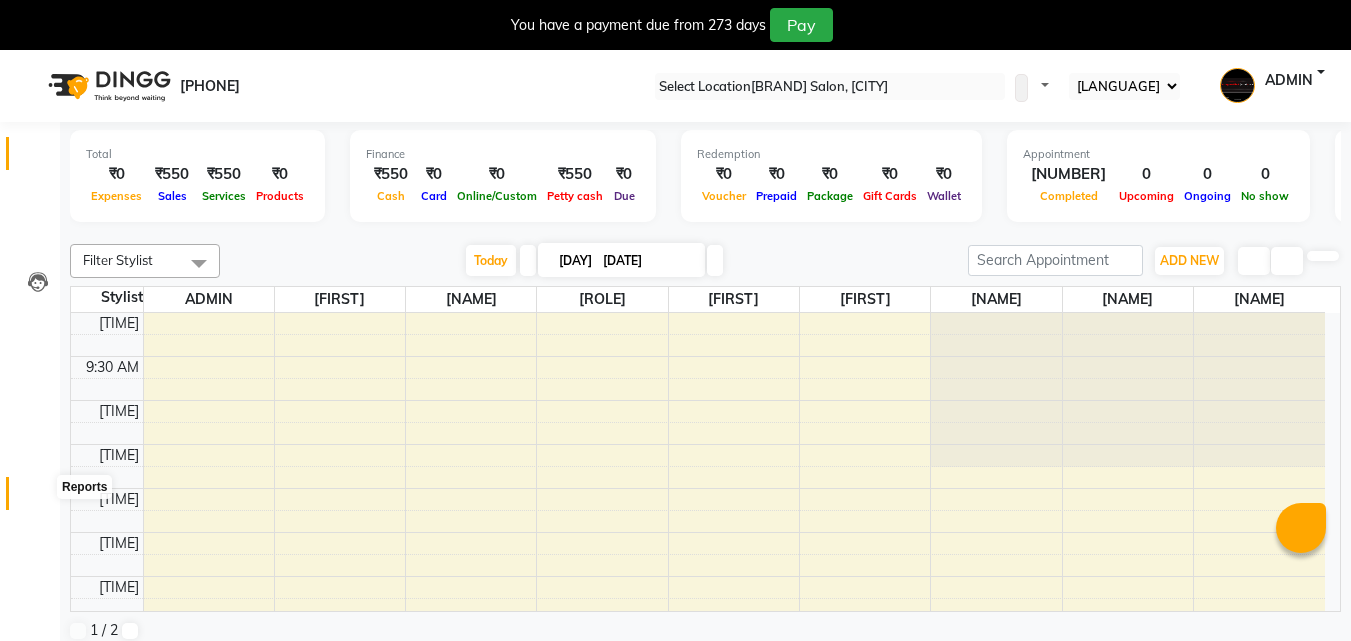 click at bounding box center [38, 498] 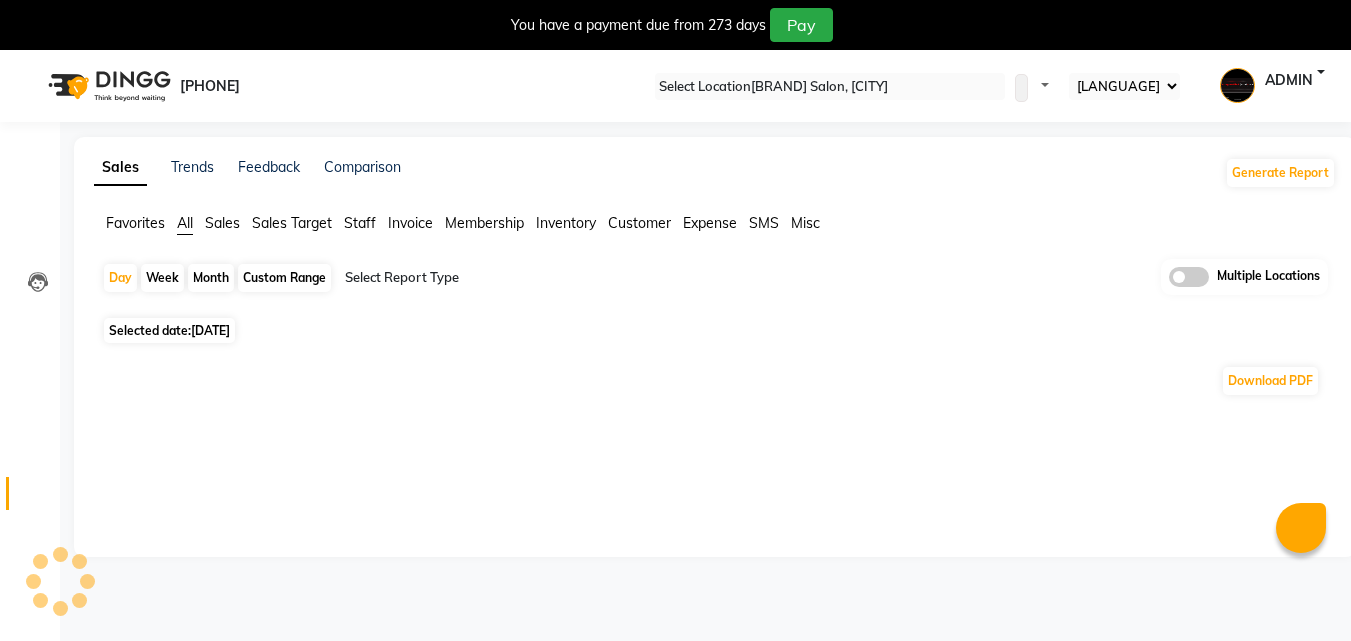 scroll, scrollTop: 0, scrollLeft: 0, axis: both 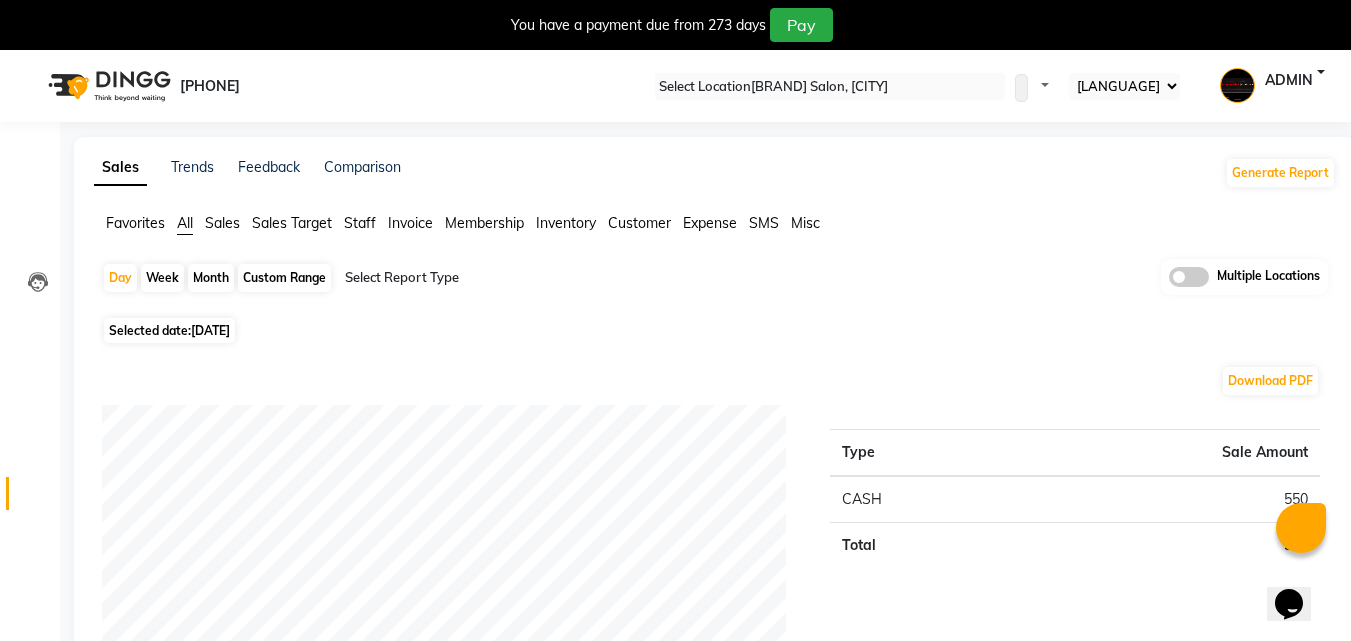 click on "Month" at bounding box center [211, 278] 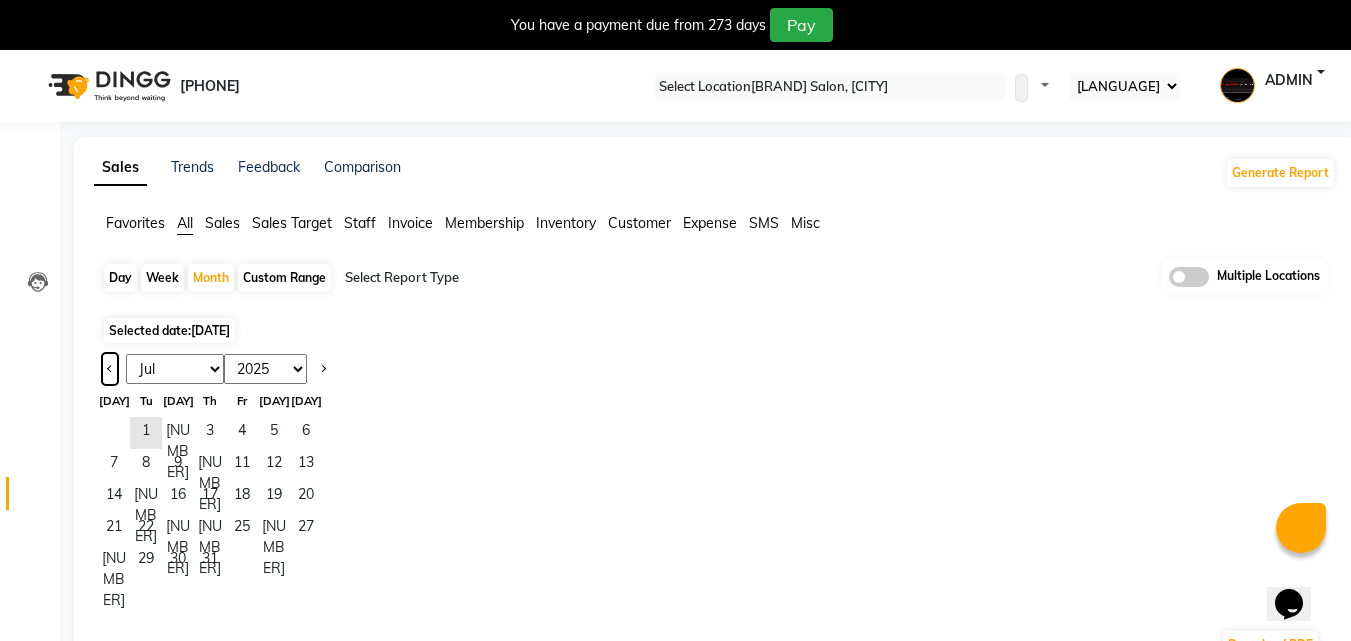 click at bounding box center (110, 369) 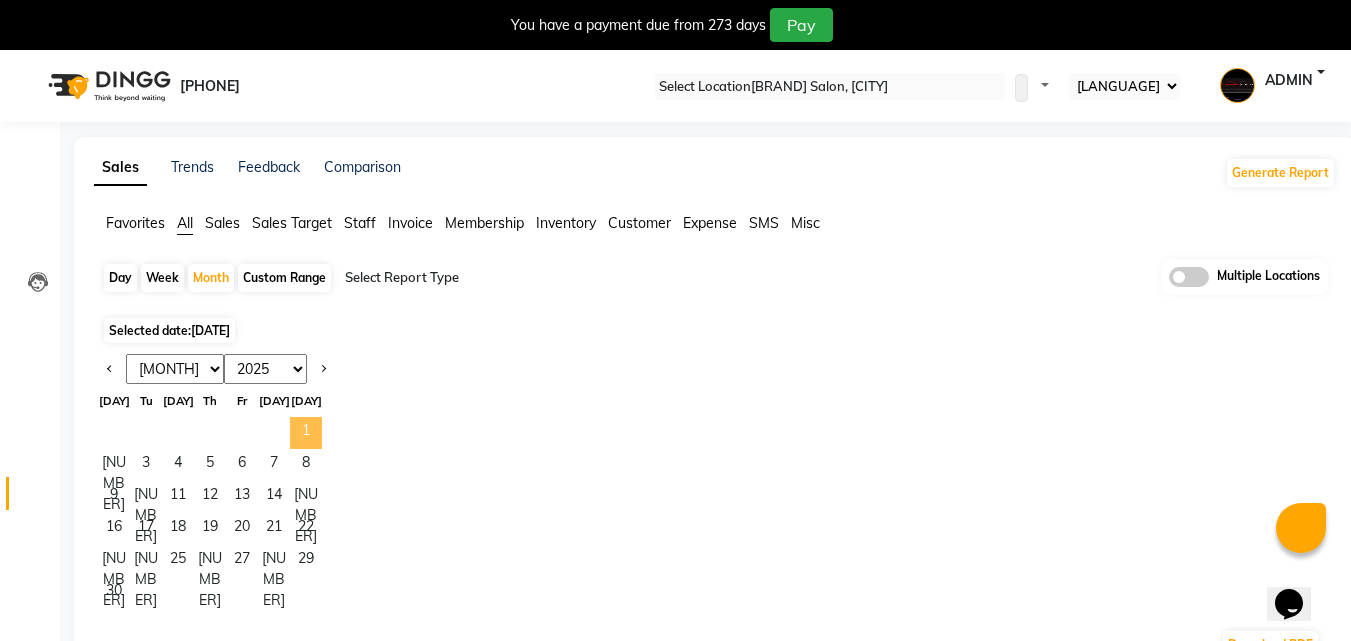 click on "1" at bounding box center (306, 433) 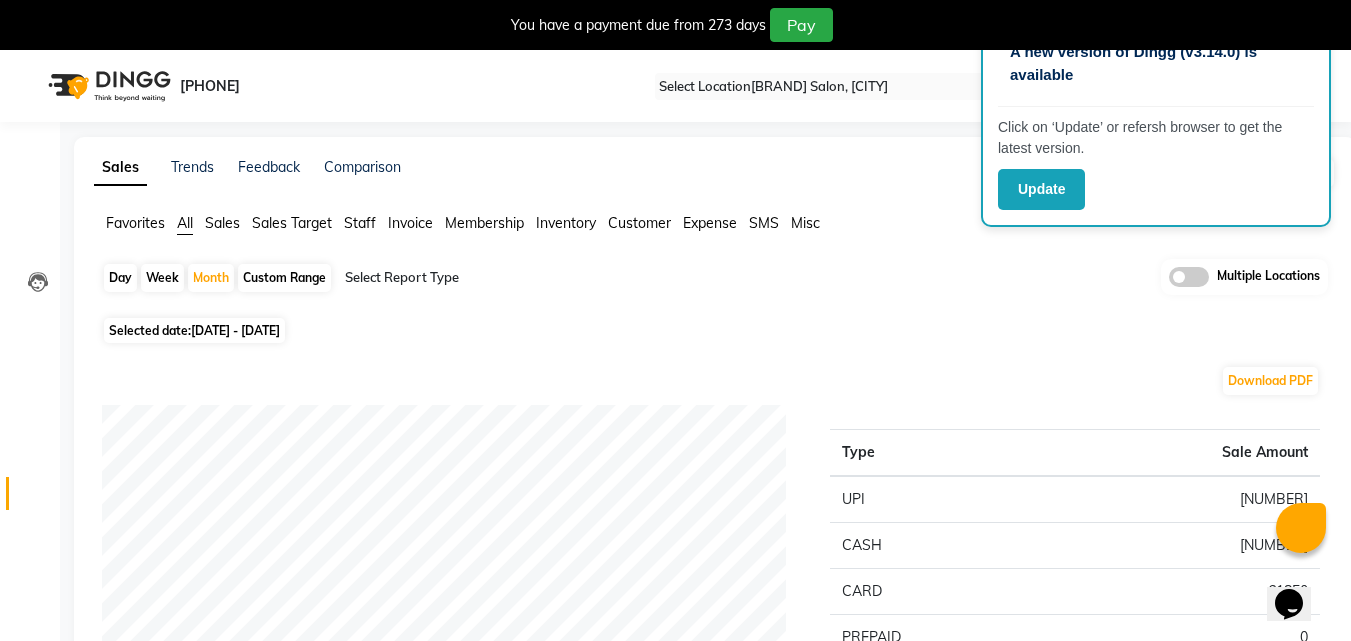 click on "Payment mode Type Sale Amount UPI [NUMBER] CASH [NUMBER] CARD [NUMBER] PREPAID [NUMBER] CUSTOM [NUMBER] WALLET [NUMBER] Total [NUMBER] Staff summary Type Sale Amount Akash [NUMBER] Shiva [NUMBER] Rajesh [NUMBER] Shailendra [NUMBER] Manish  [NUMBER] Vishal [NUMBER] Ritee [NUMBER] Kirti [NUMBER] Khusboo [NUMBER] Kushal [NUMBER] Others [NUMBER] Total [NUMBER] Sales summary Type Sale Amount Gift card [NUMBER] Packages [NUMBER] Tips [NUMBER] Vouchers [NUMBER] Services [NUMBER] Products [NUMBER] Prepaid [NUMBER] Memberships [NUMBER] Fee [NUMBER] Total [NUMBER] Expense by type Type Sale Amount Staff Incentive [NUMBER] Tea & Refreshment [NUMBER] Other [NUMBER] COFFEE FOR CLIENT [NUMBER] Fuel [NUMBER] PETROL EXPENSES [NUMBER] Total [NUMBER] Service by category Type Sale Amount Haircut + Style [NUMBER] Haircut [NUMBER] Hair Spa [NUMBER] Treatments [NUMBER] Ammonia [NUMBER] Clean Ups [NUMBER] [NUMBER] [NUMBER]" at bounding box center [715, 2029] 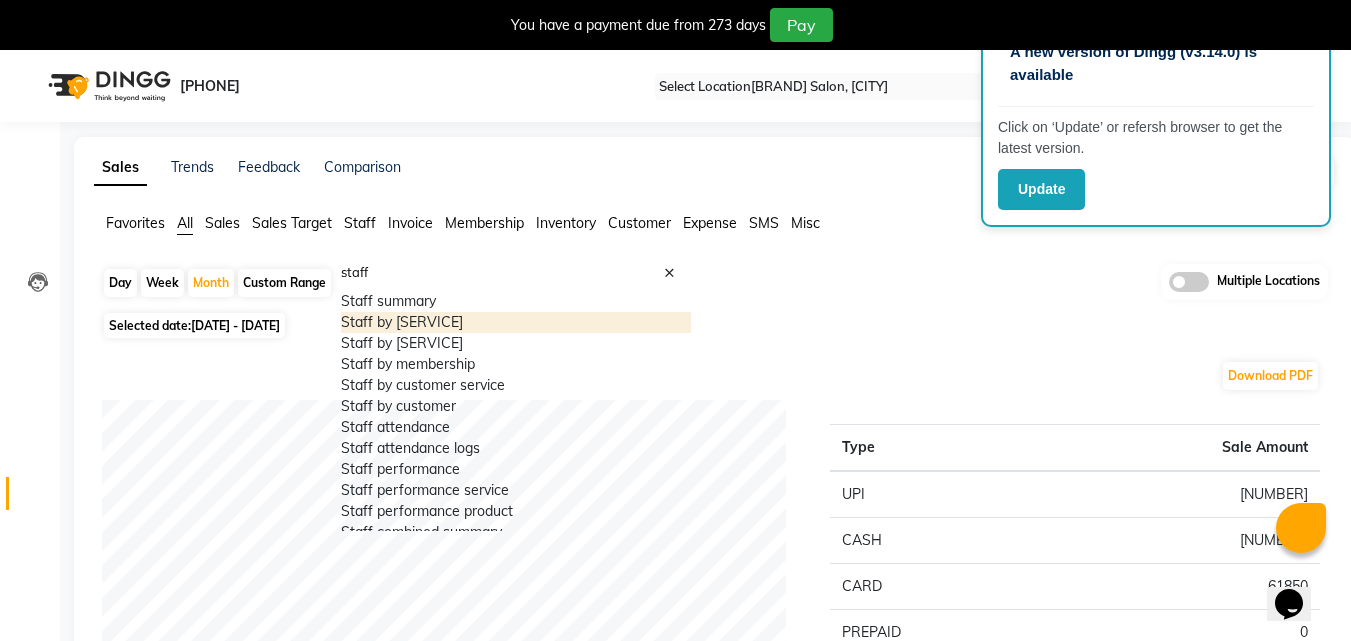 click on "Staff by [SERVICE]" at bounding box center [516, 322] 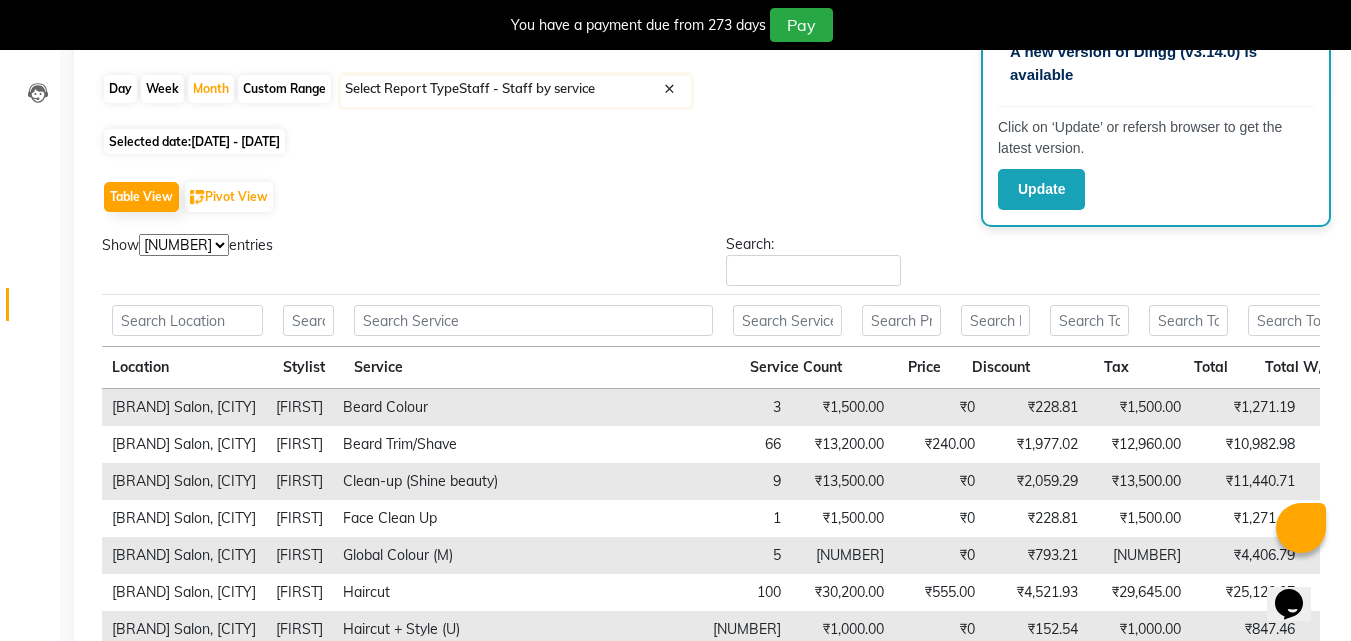 scroll, scrollTop: 162, scrollLeft: 0, axis: vertical 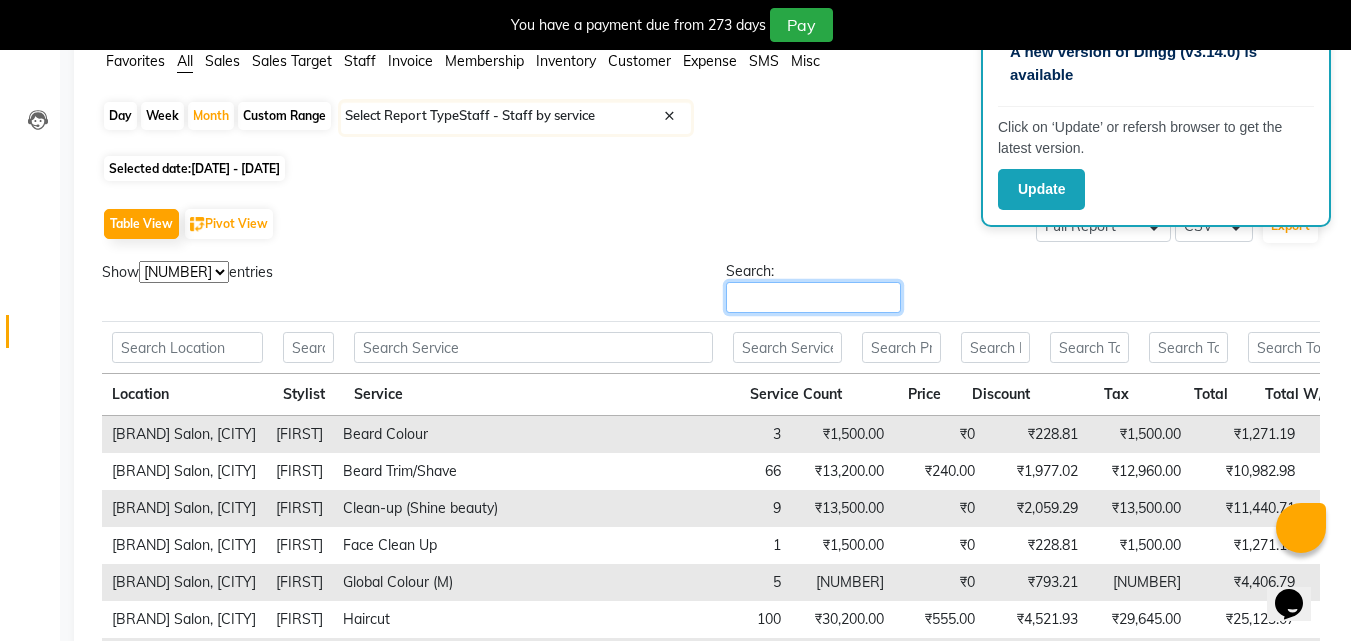 click on "Search:" at bounding box center (813, 297) 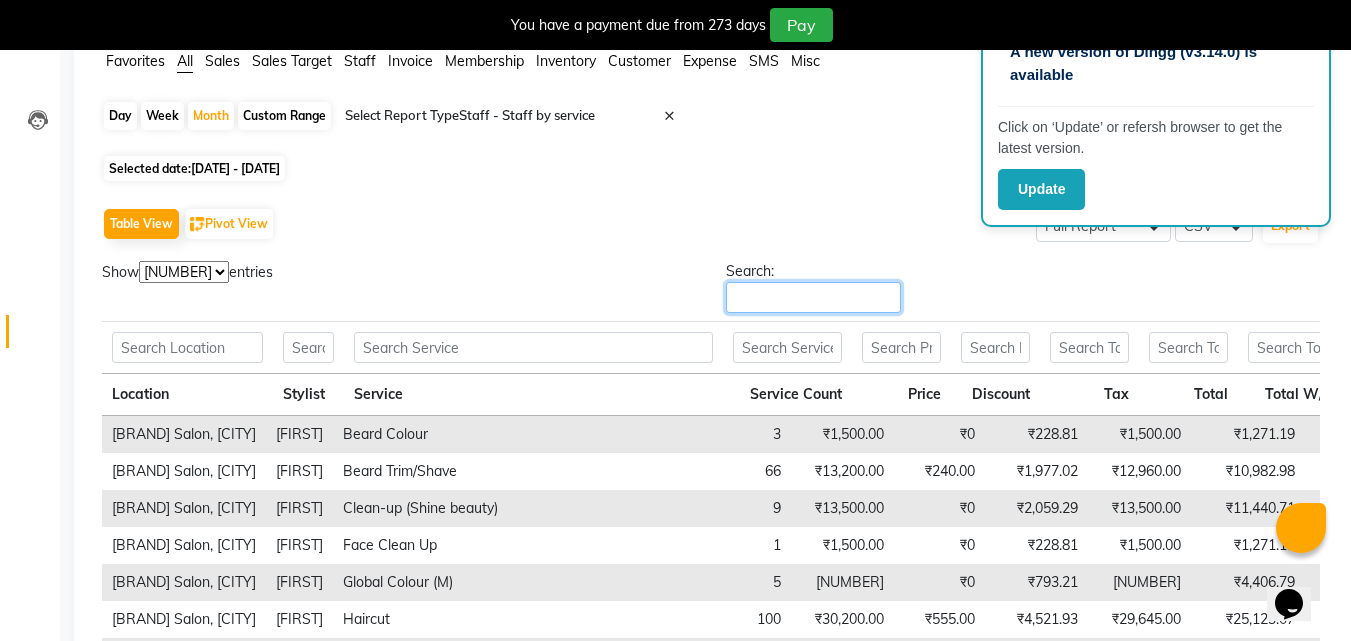 click on "Search:" at bounding box center (813, 297) 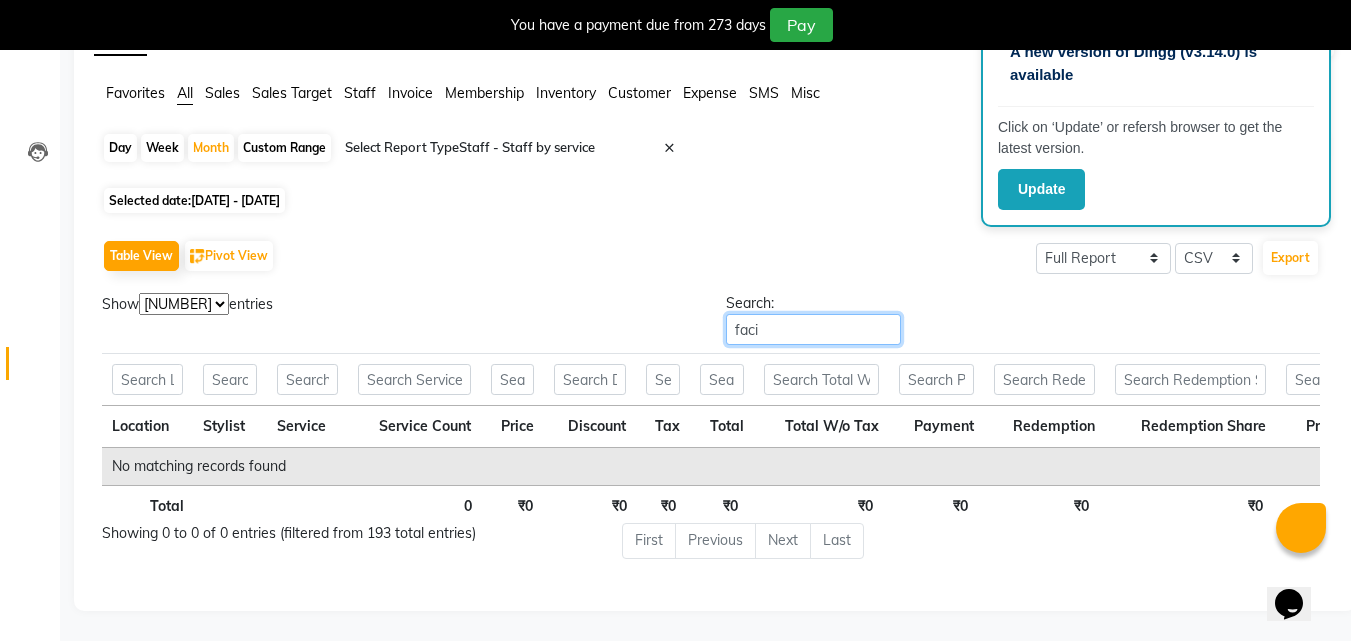 scroll, scrollTop: 162, scrollLeft: 0, axis: vertical 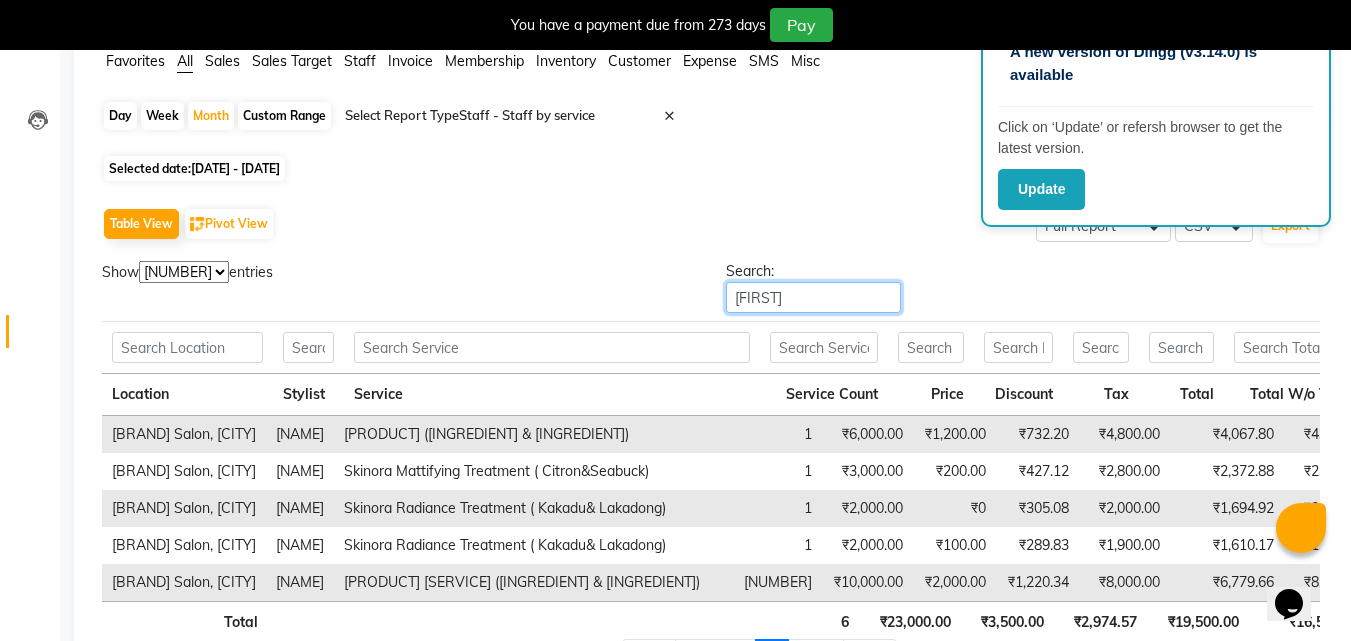 type on "[FIRST]" 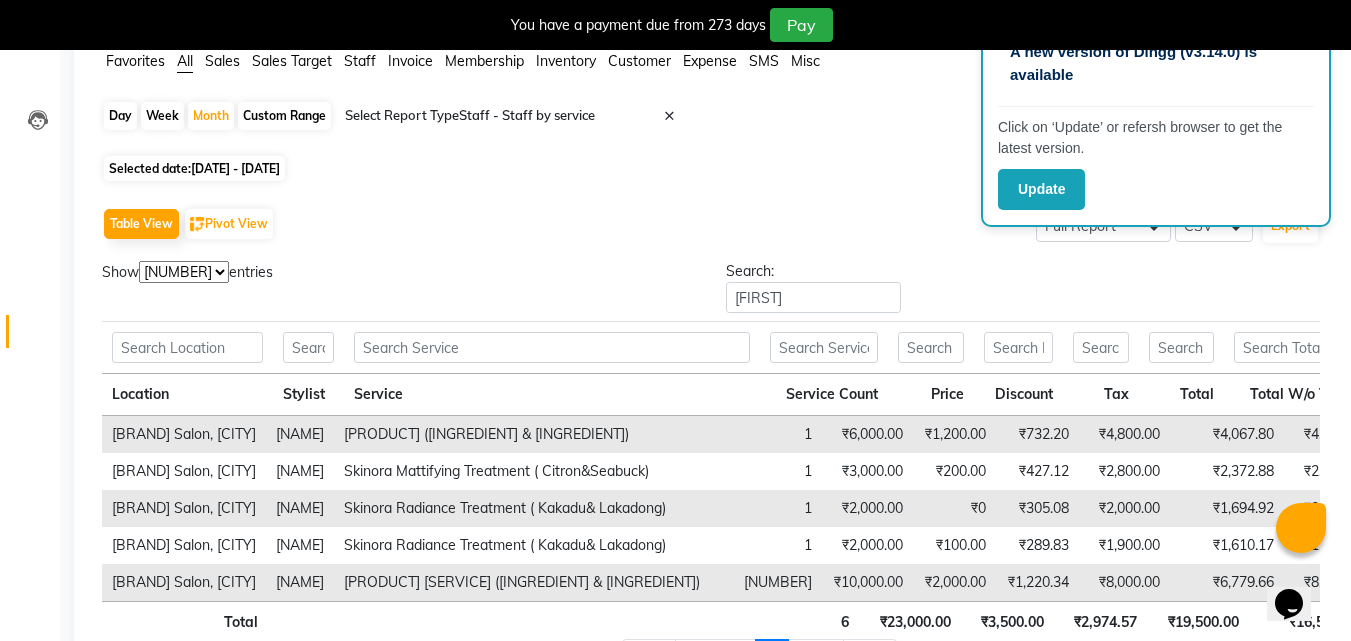 click on "10 25 50 100" at bounding box center [184, 272] 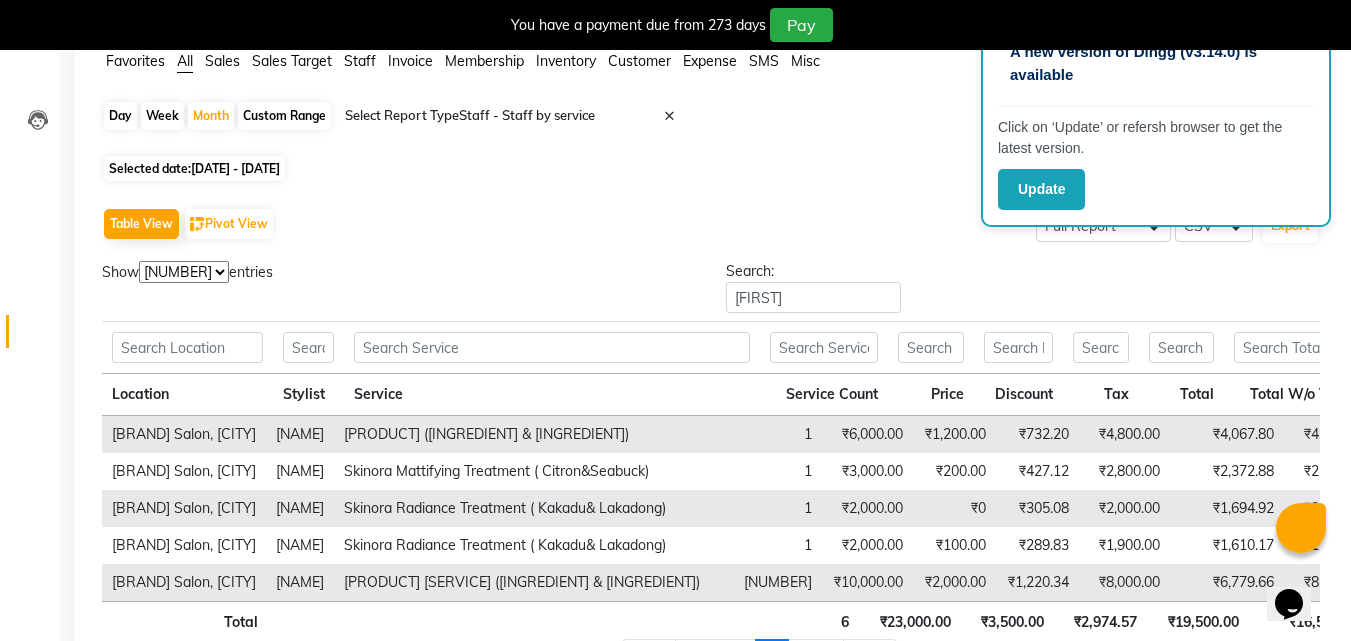 select on "[NUMBER]" 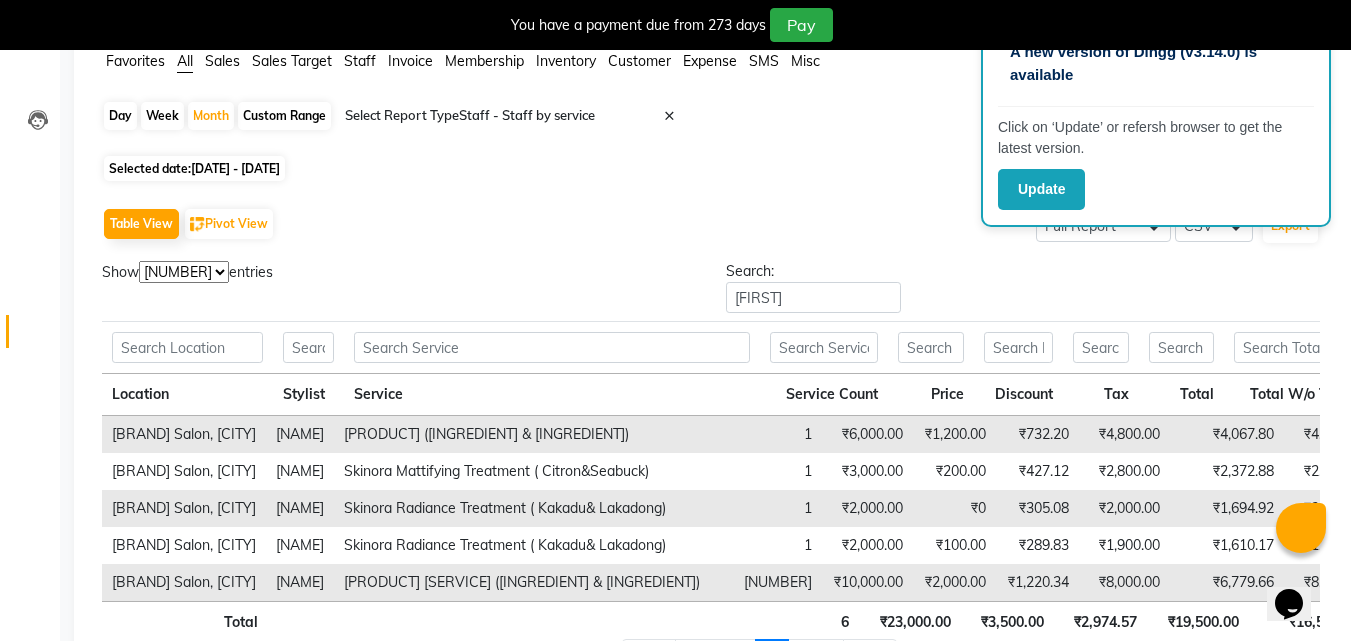 click on "10 25 50 100" at bounding box center [184, 272] 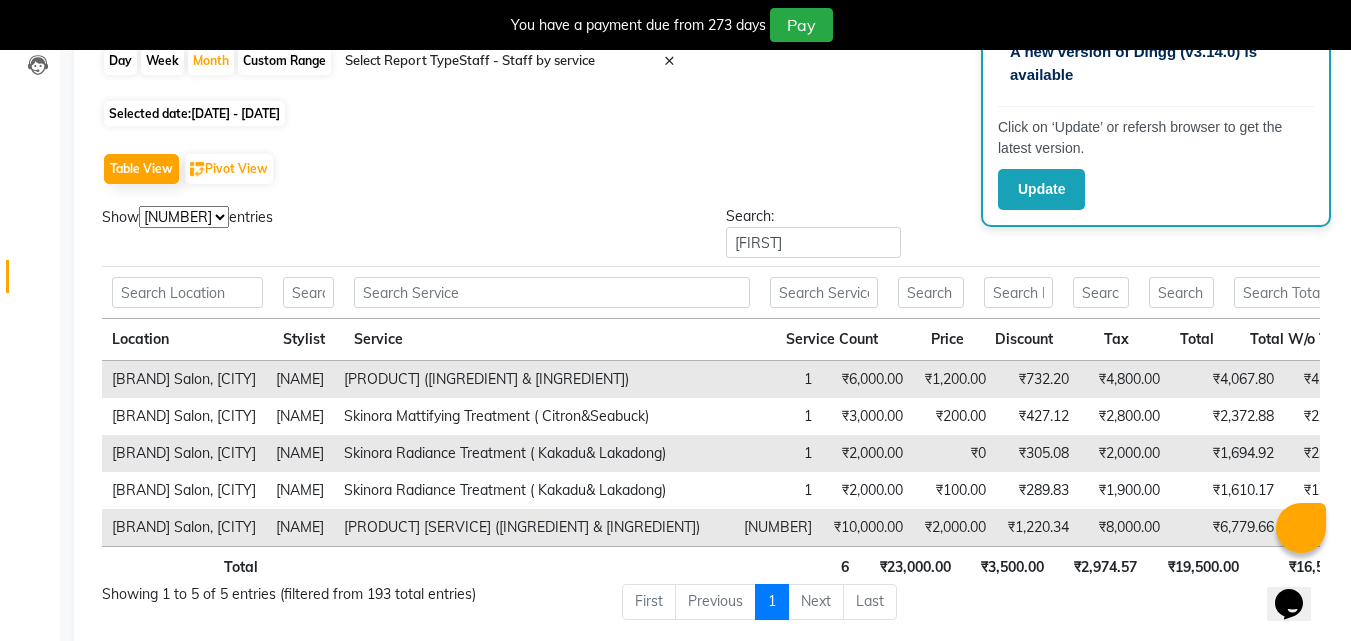 scroll, scrollTop: 218, scrollLeft: 0, axis: vertical 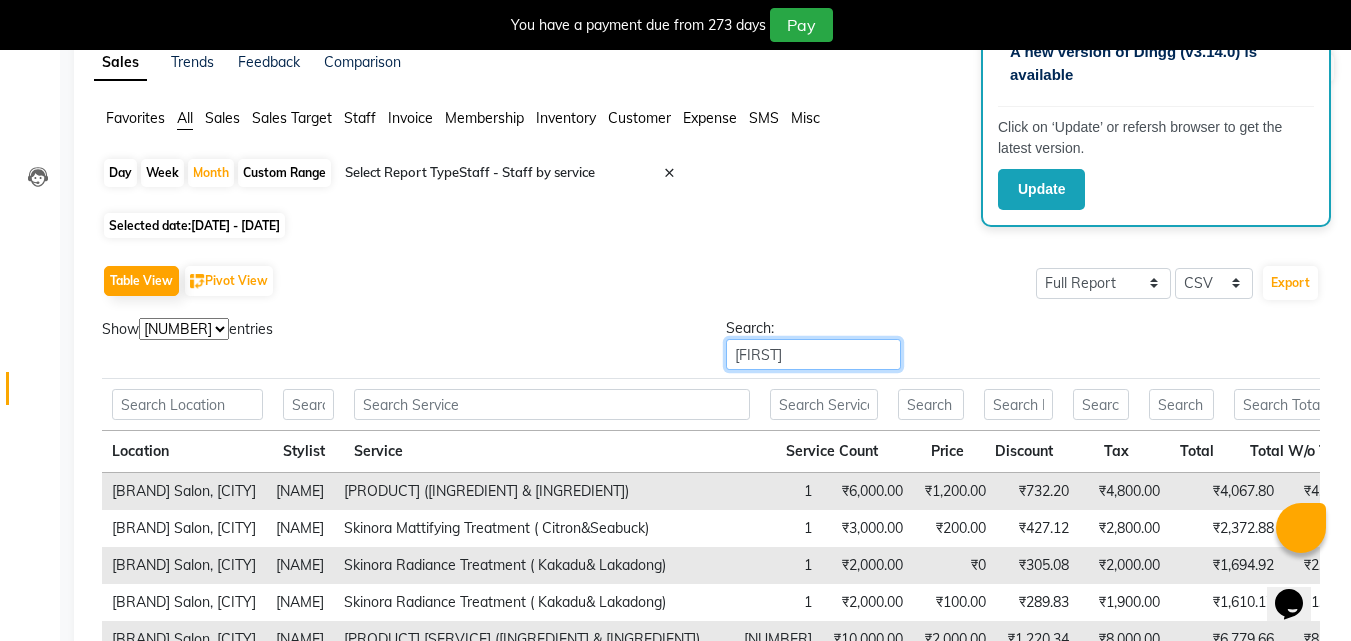 click on "[FIRST]" at bounding box center [813, 354] 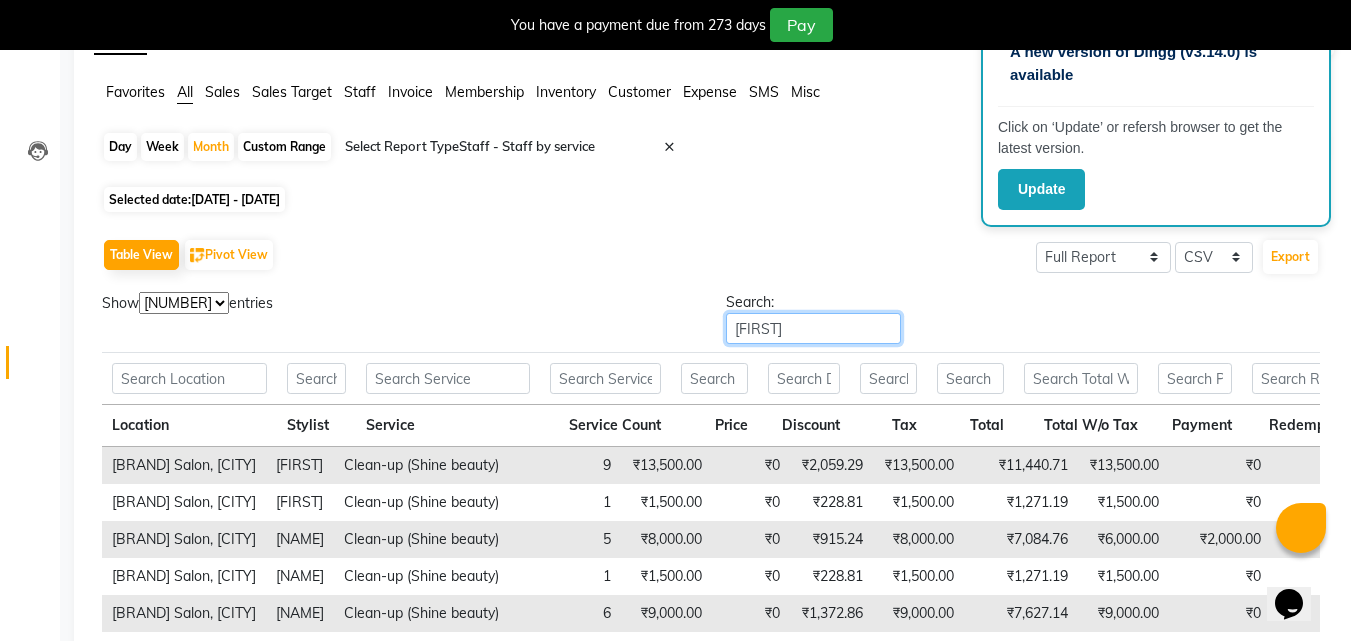 scroll, scrollTop: 130, scrollLeft: 0, axis: vertical 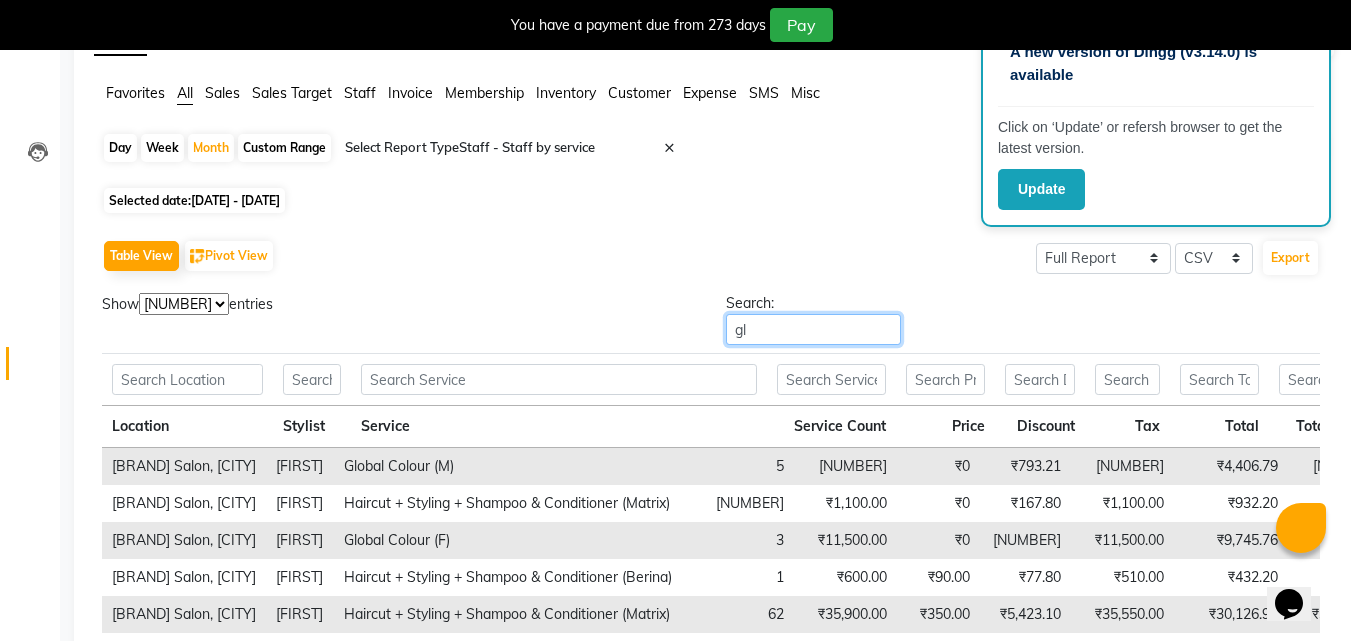 type on "g" 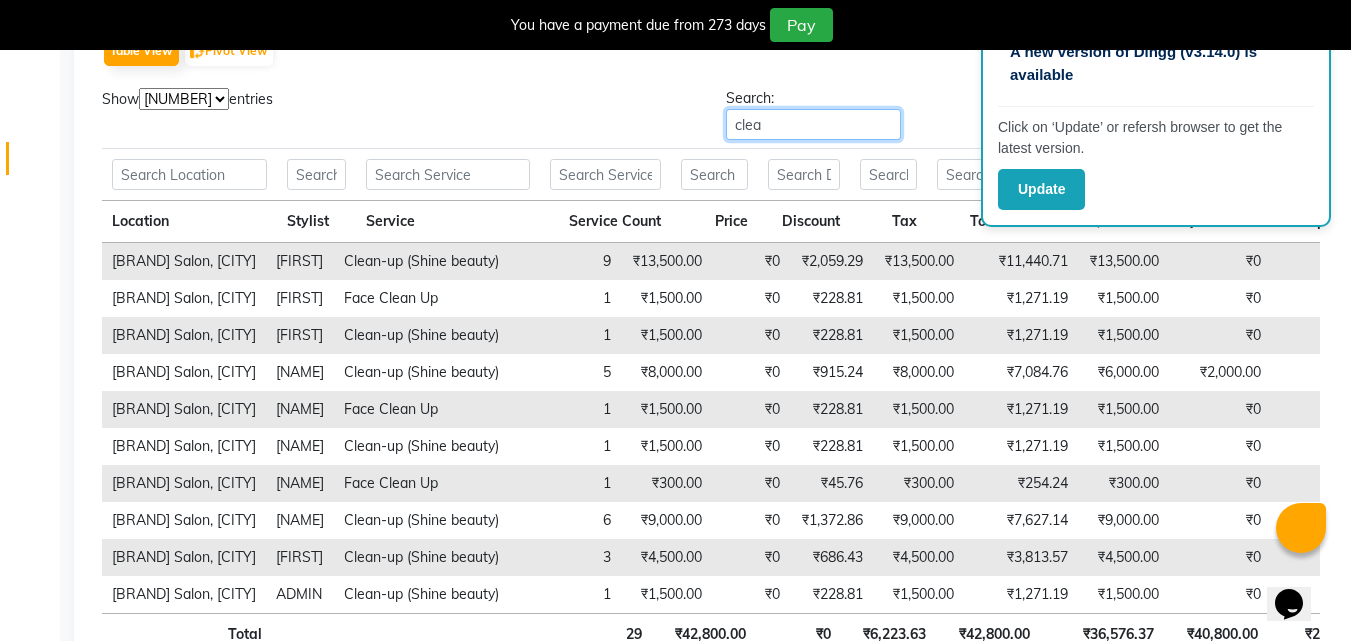 scroll, scrollTop: 333, scrollLeft: 0, axis: vertical 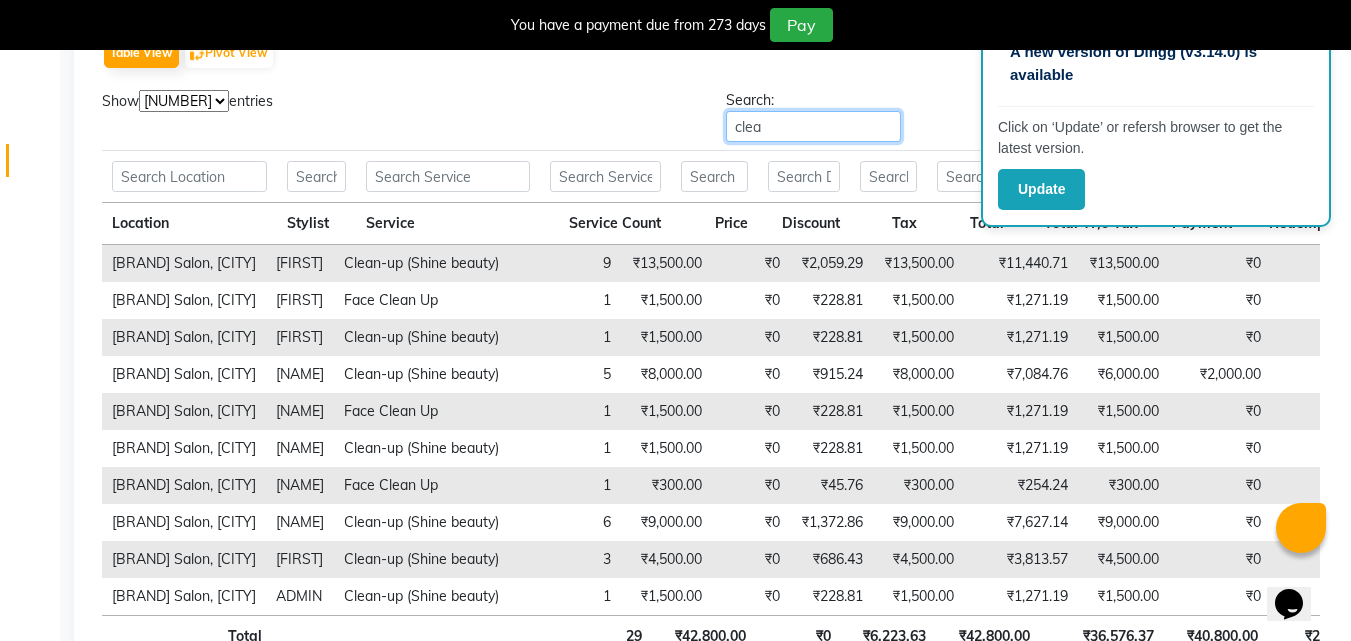 type on "clea" 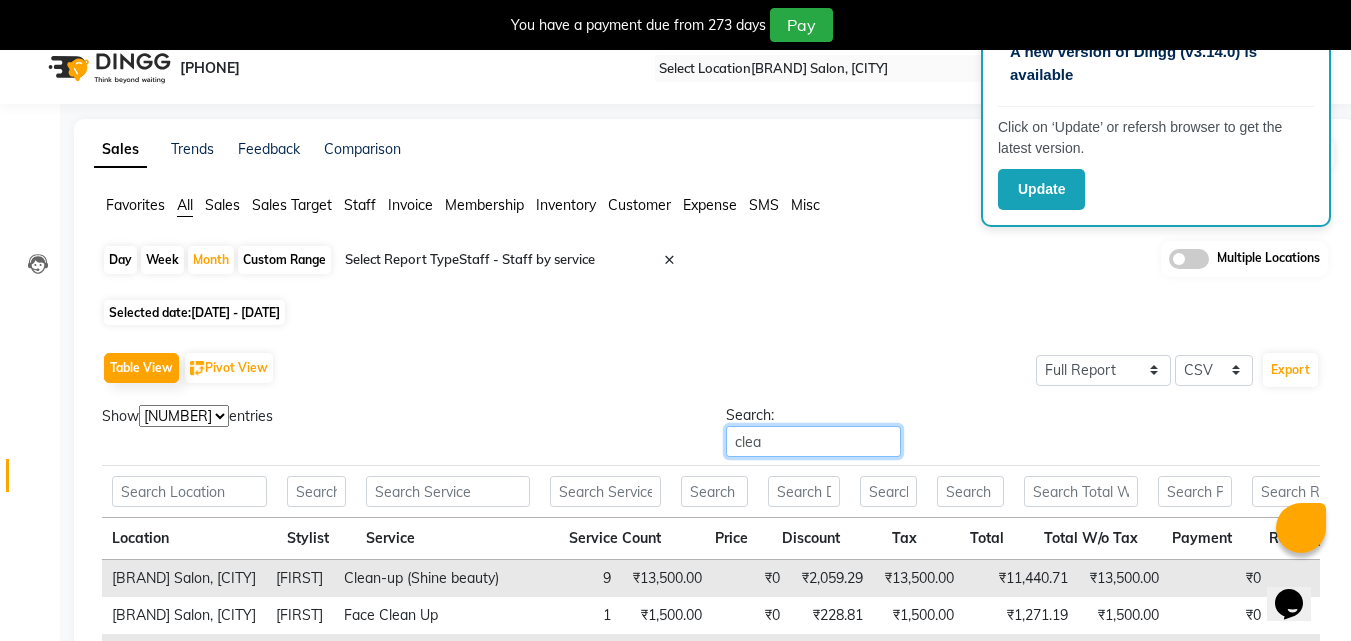 scroll, scrollTop: 0, scrollLeft: 0, axis: both 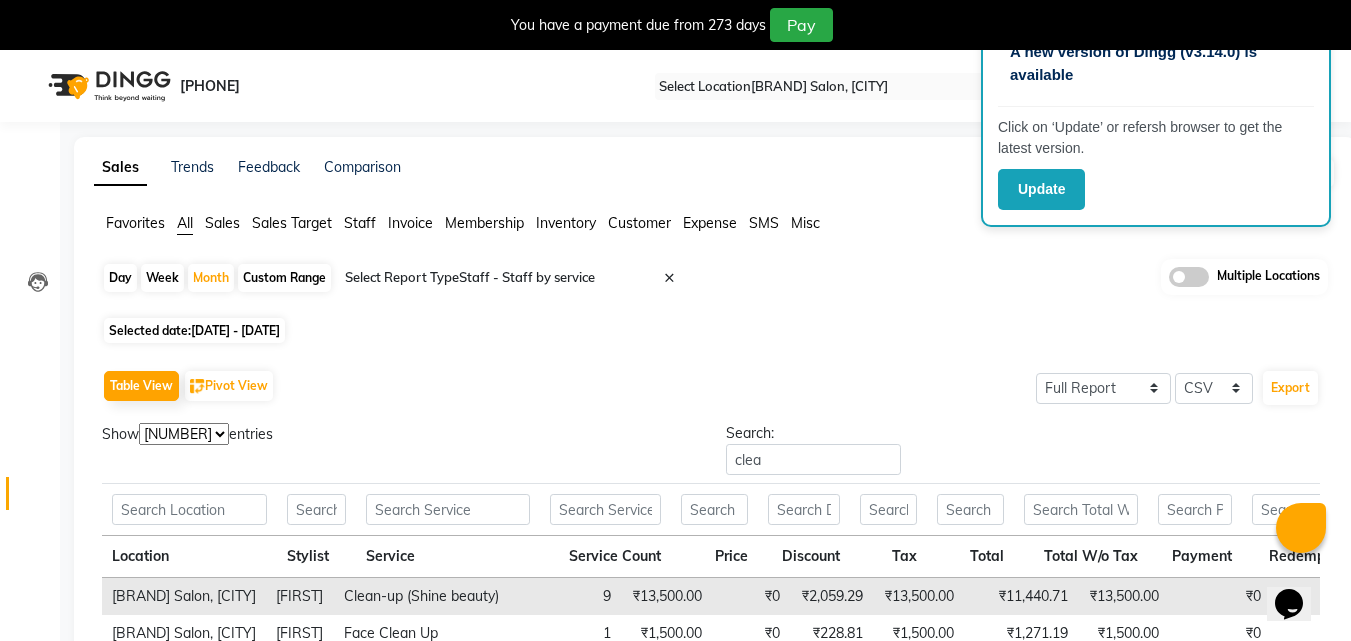 click at bounding box center [830, 87] 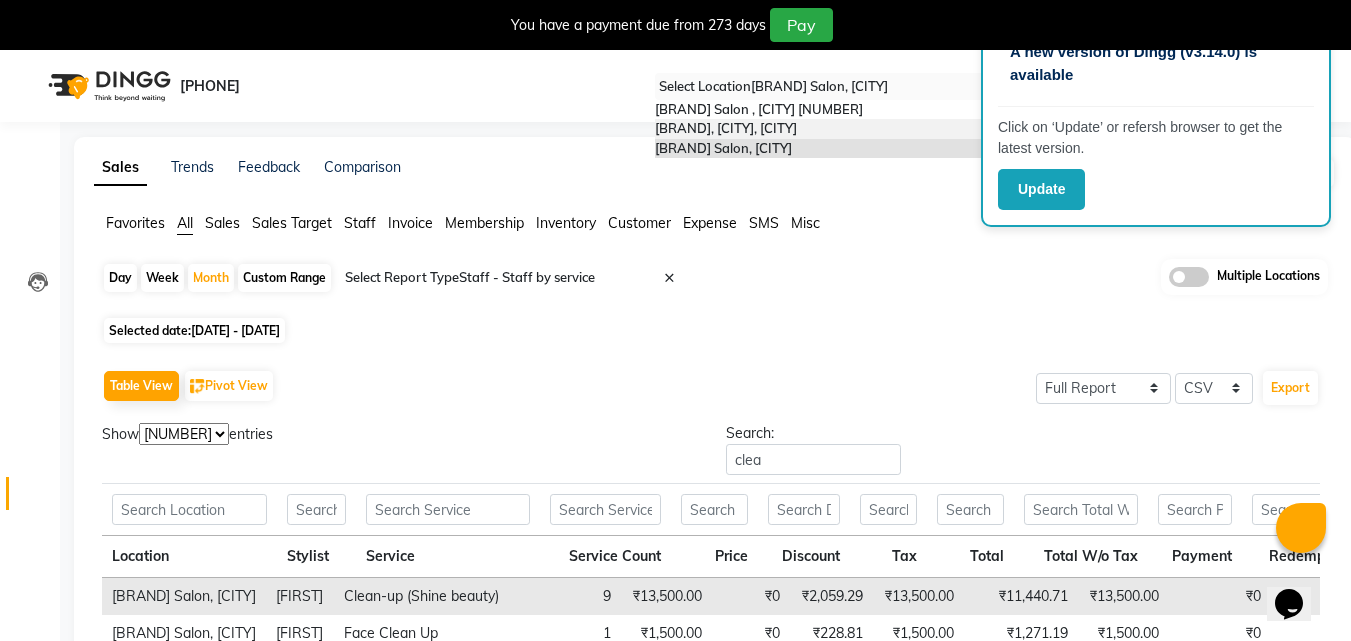 click on "[BRAND], [CITY], [CITY]" at bounding box center [726, 128] 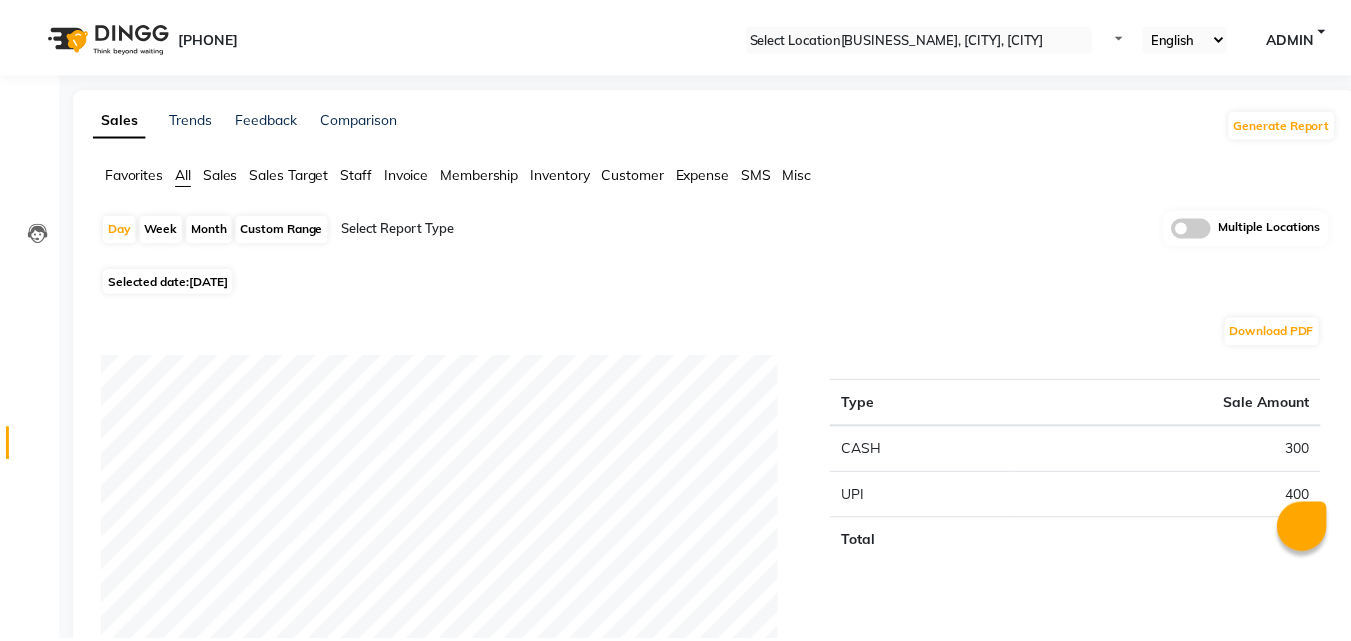 scroll, scrollTop: 0, scrollLeft: 0, axis: both 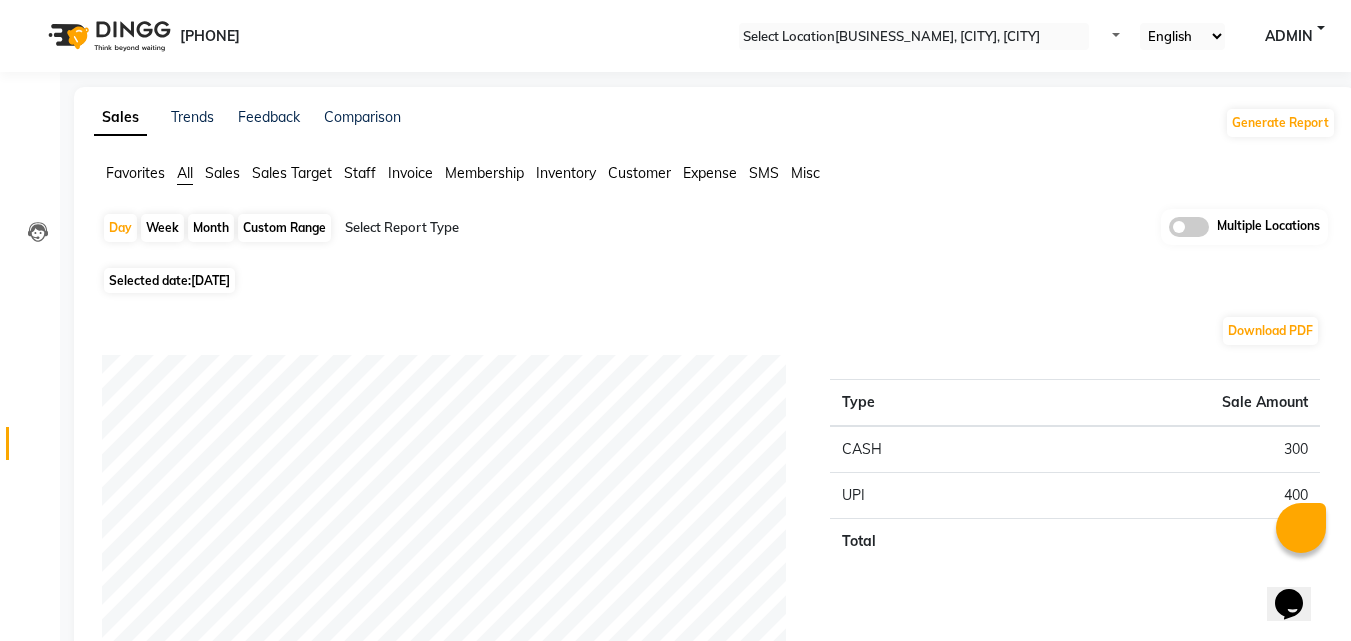 click on "Month" at bounding box center (211, 228) 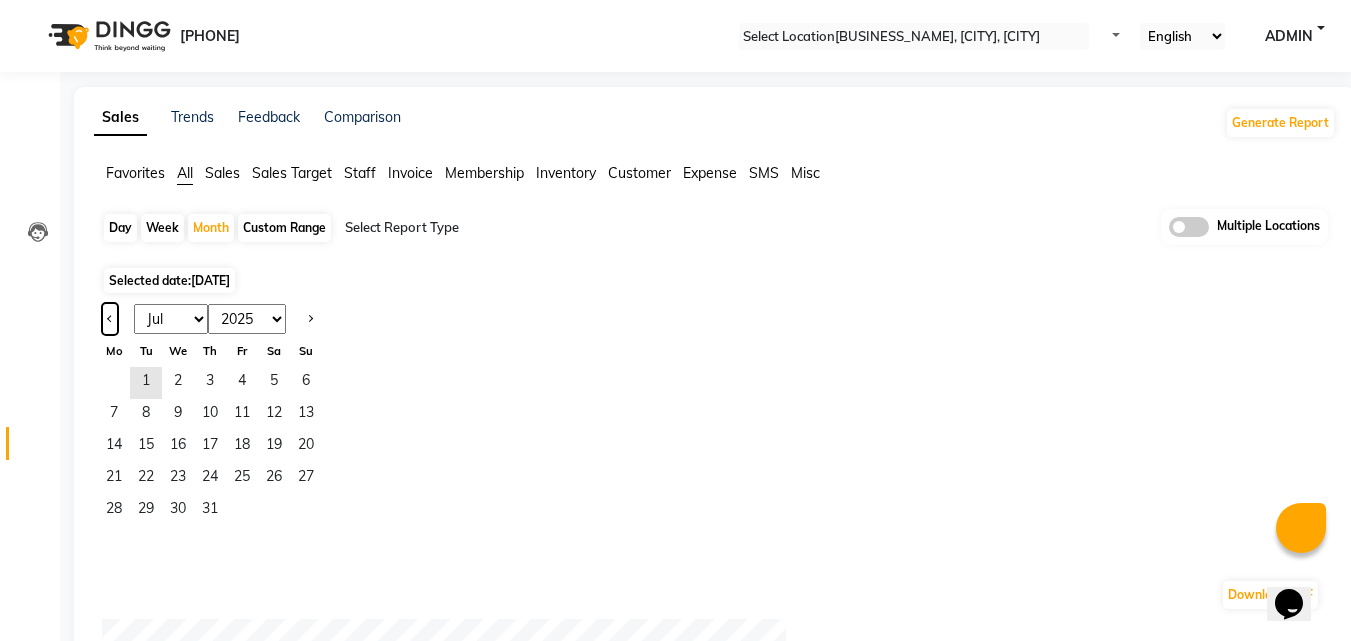 click at bounding box center [110, 319] 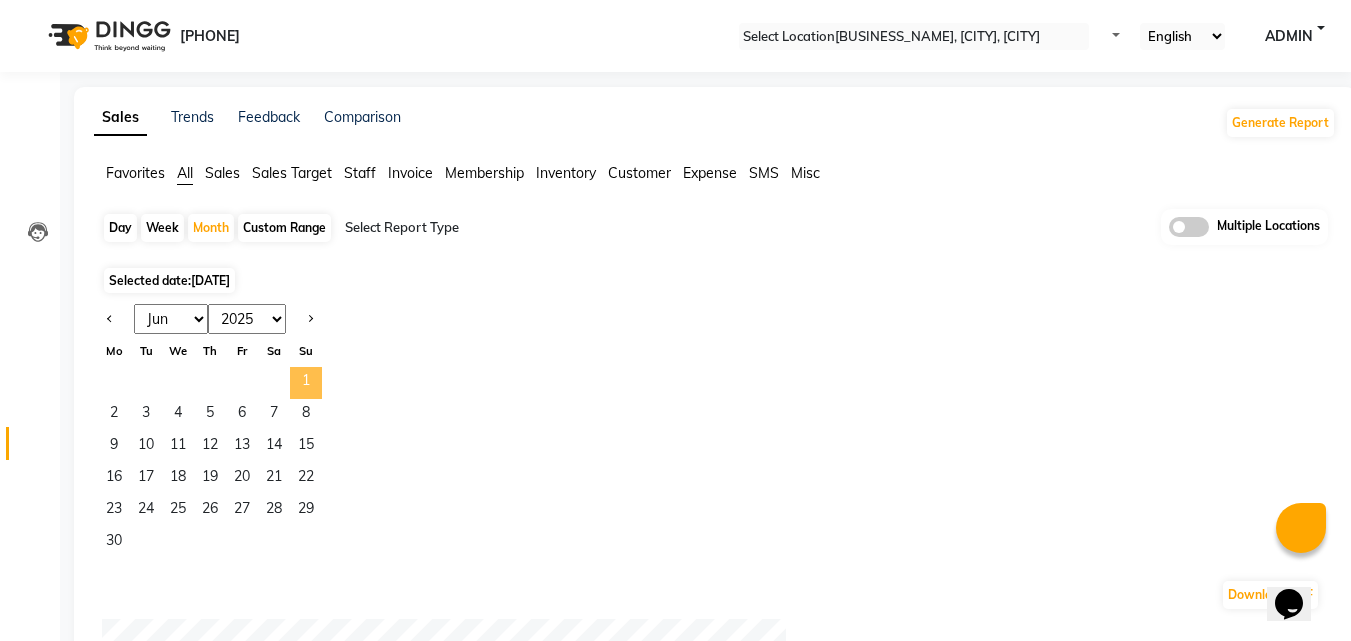 click on "1" at bounding box center (306, 383) 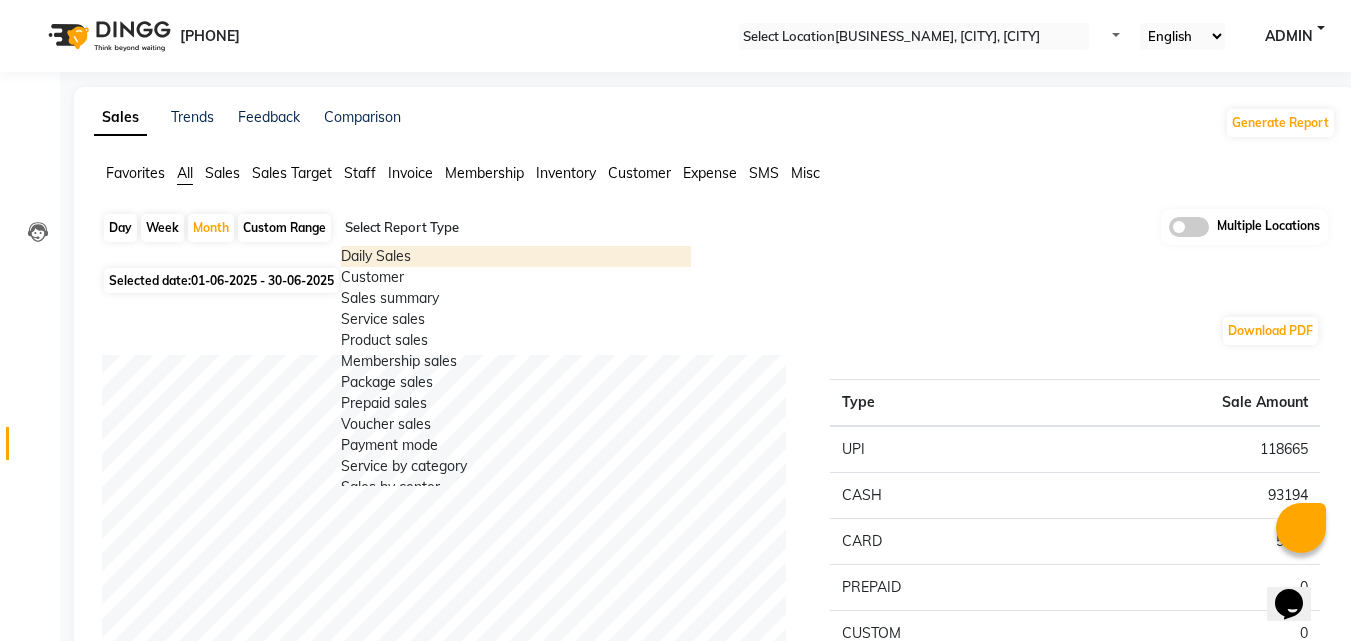 click at bounding box center (516, 228) 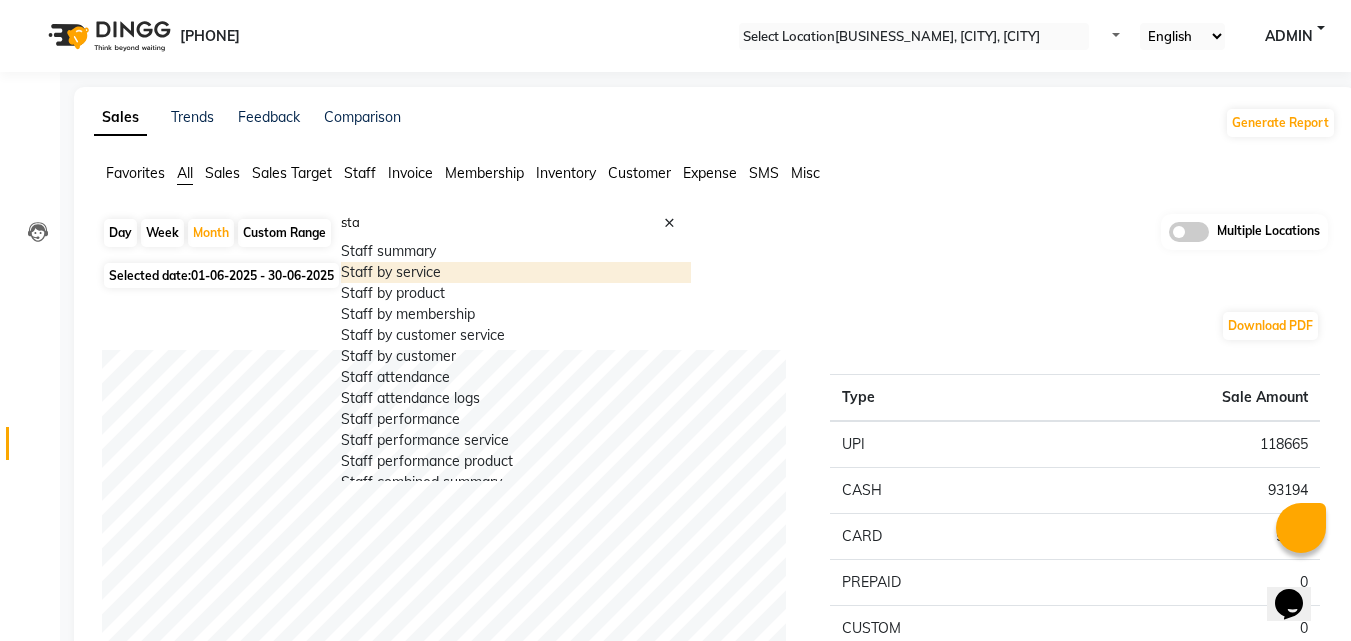 click on "Staff by [SERVICE]" at bounding box center (516, 272) 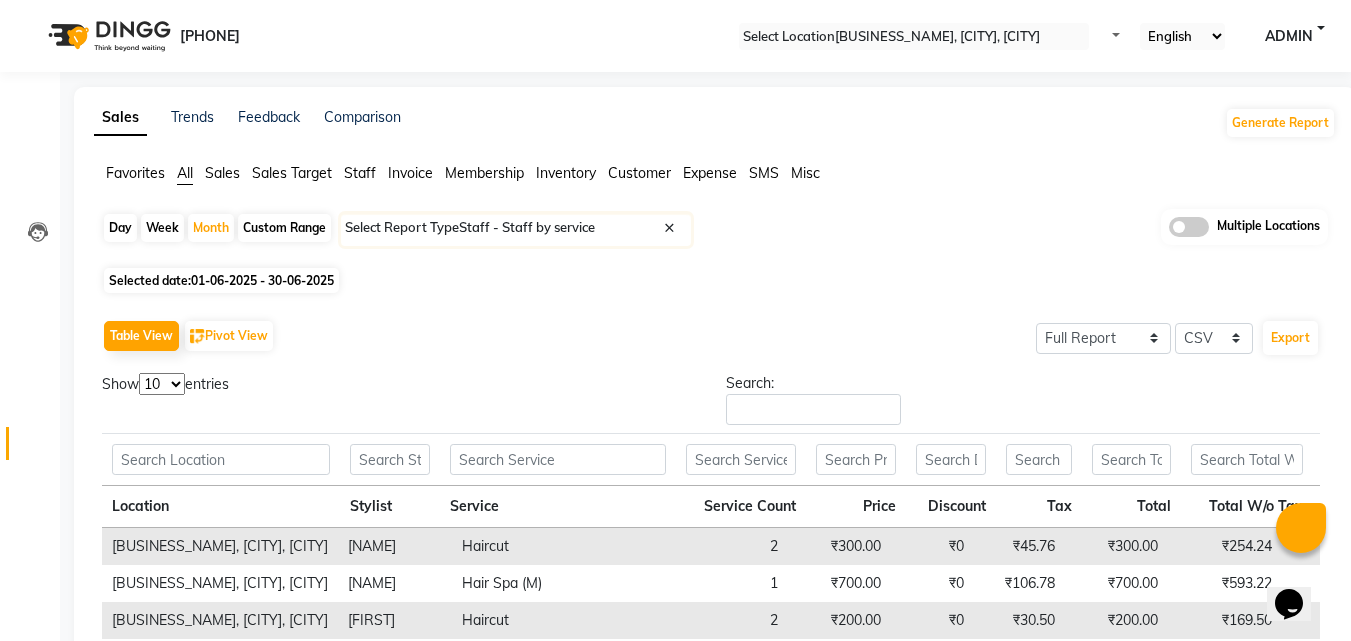 click on "10 25 50 100" at bounding box center [162, 384] 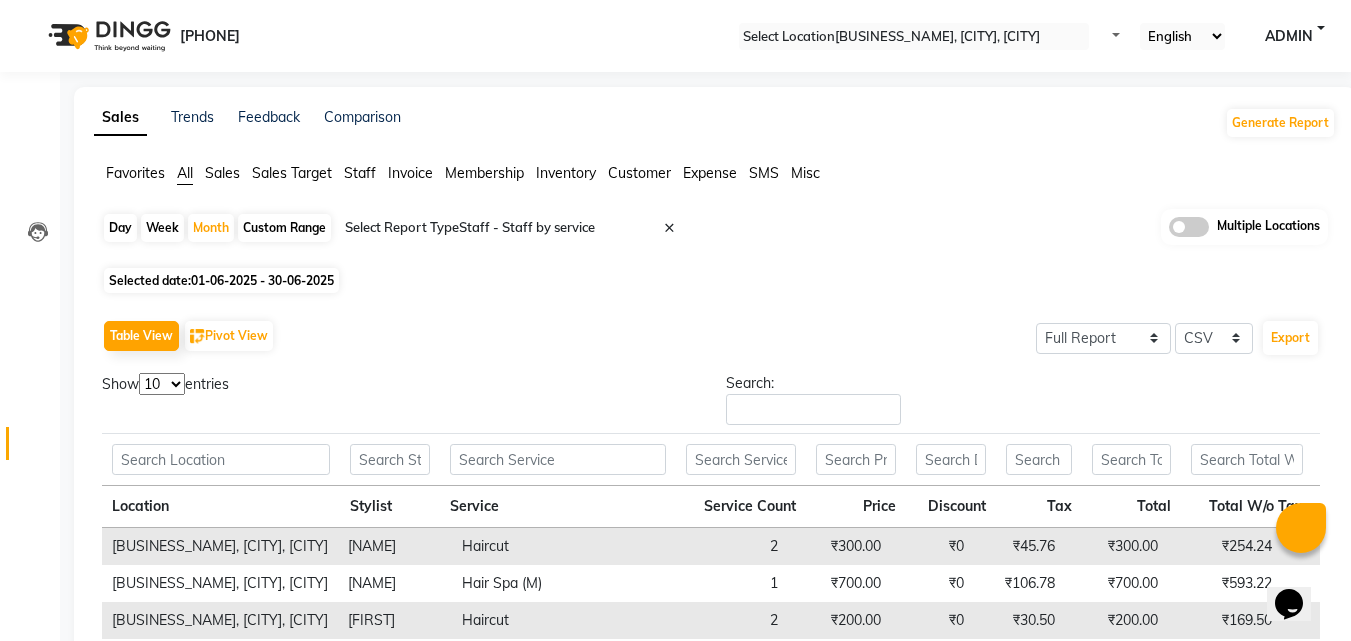 select on "[NUMBER]" 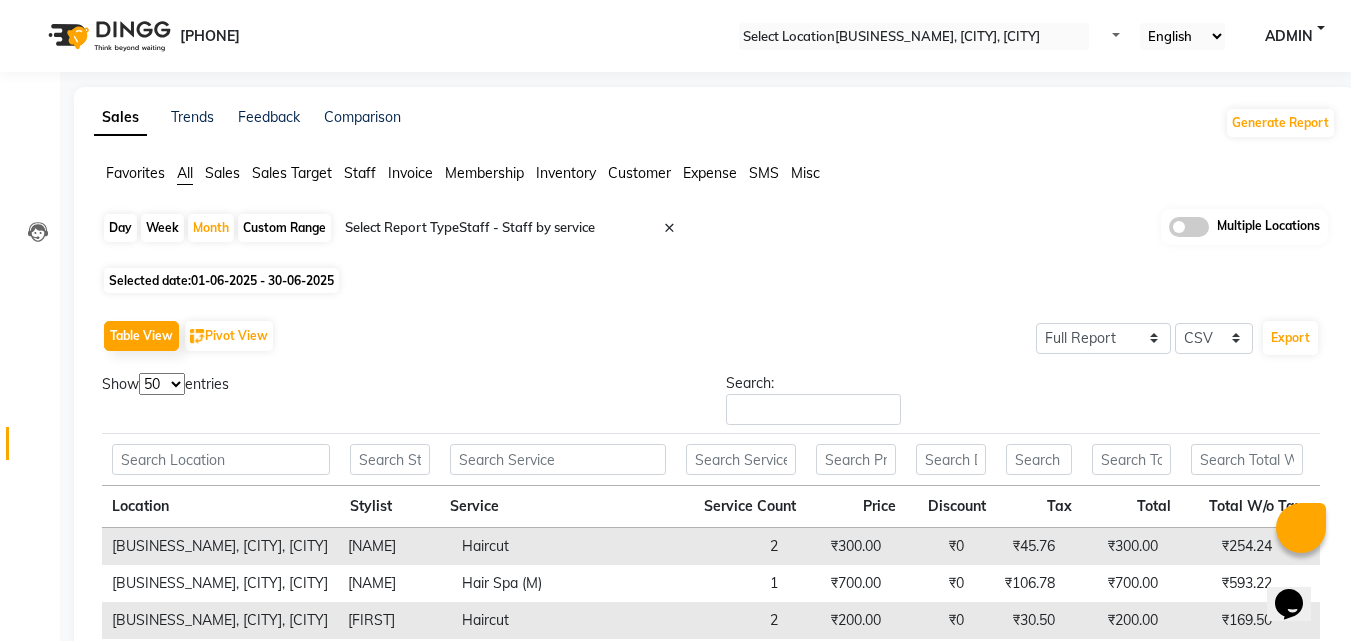 click on "10 25 50 100" at bounding box center (162, 384) 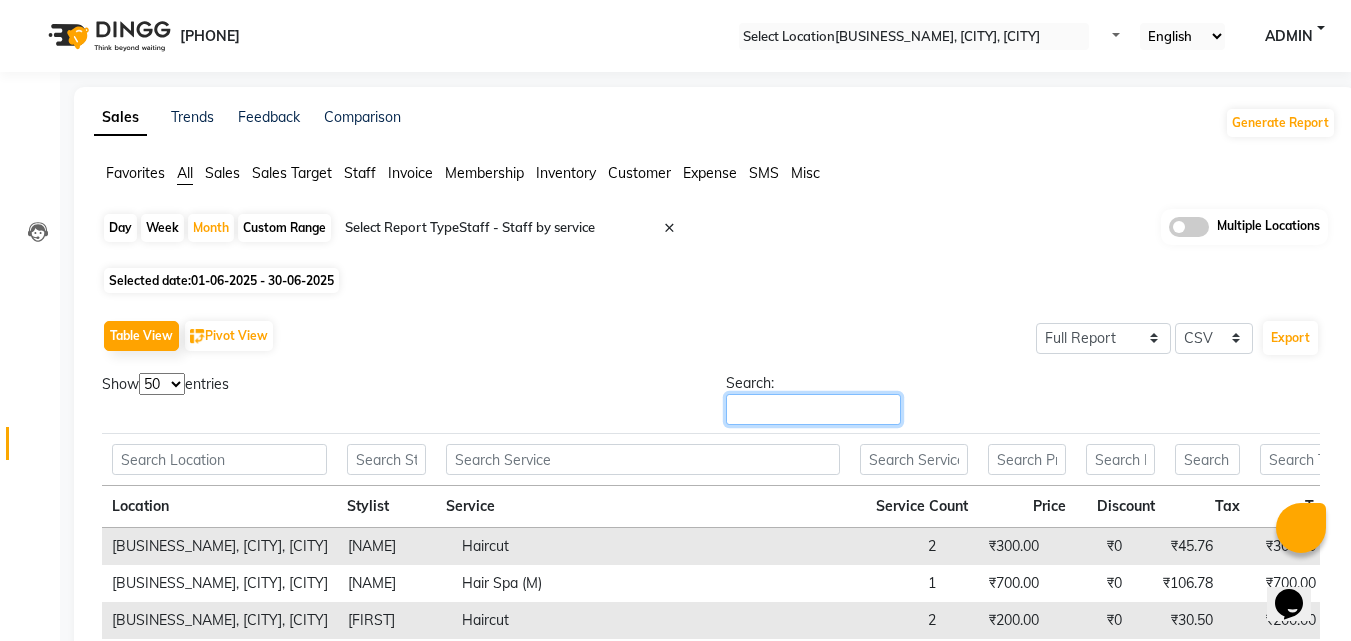 click on "Search:" at bounding box center (813, 409) 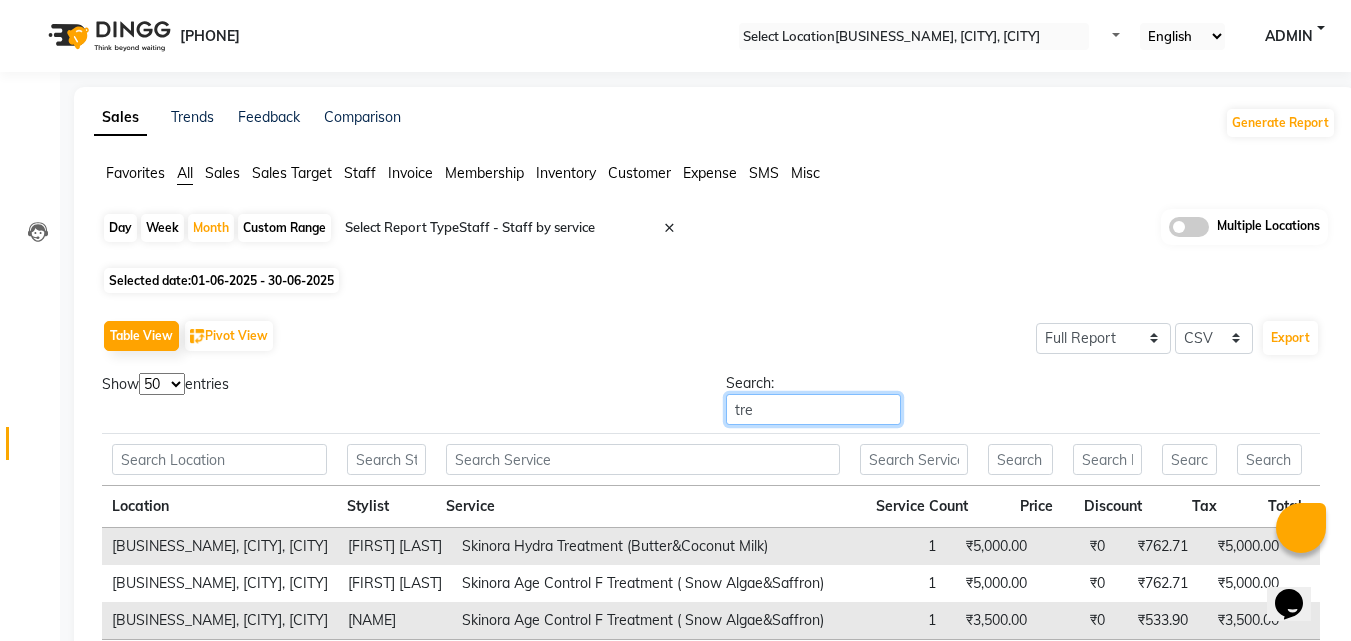 drag, startPoint x: 1208, startPoint y: 385, endPoint x: 764, endPoint y: 484, distance: 454.9033 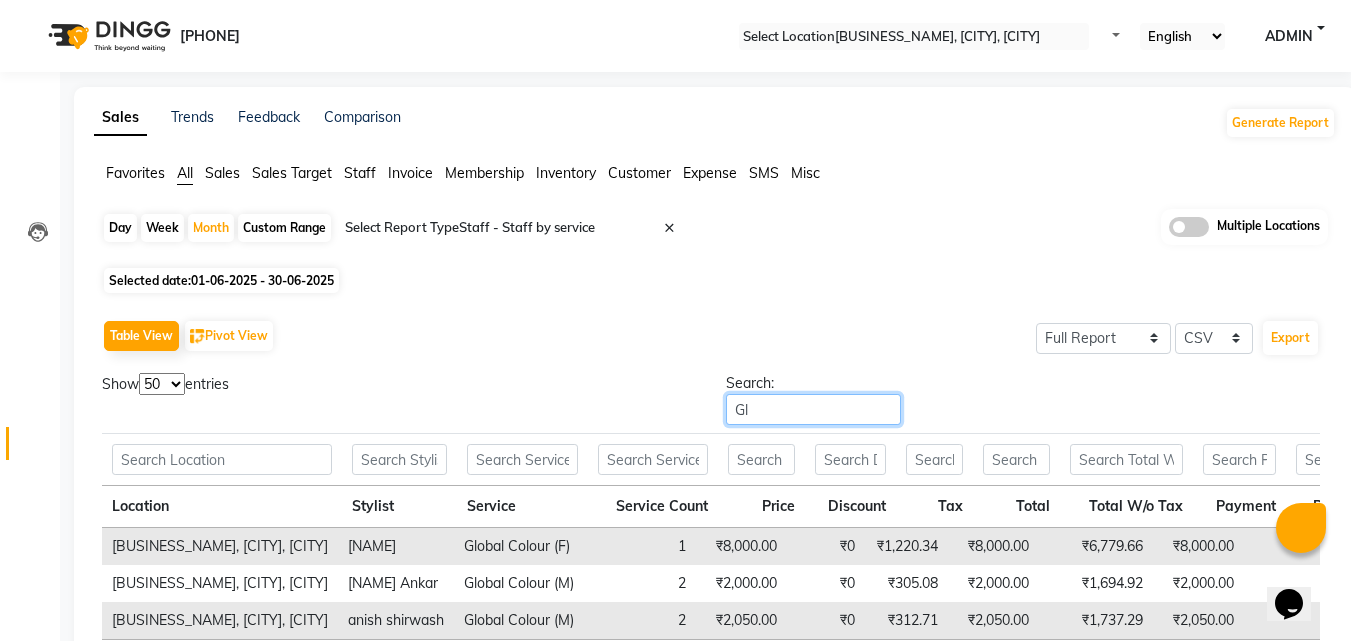 type on "G" 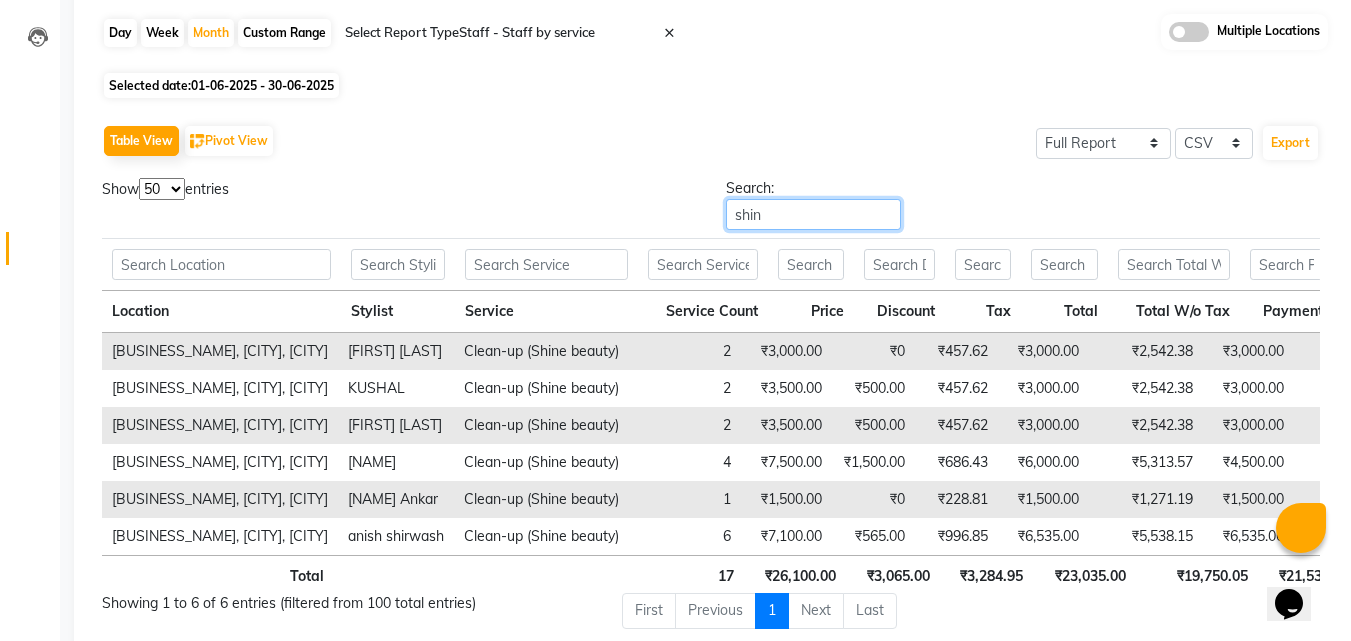 scroll, scrollTop: 202, scrollLeft: 0, axis: vertical 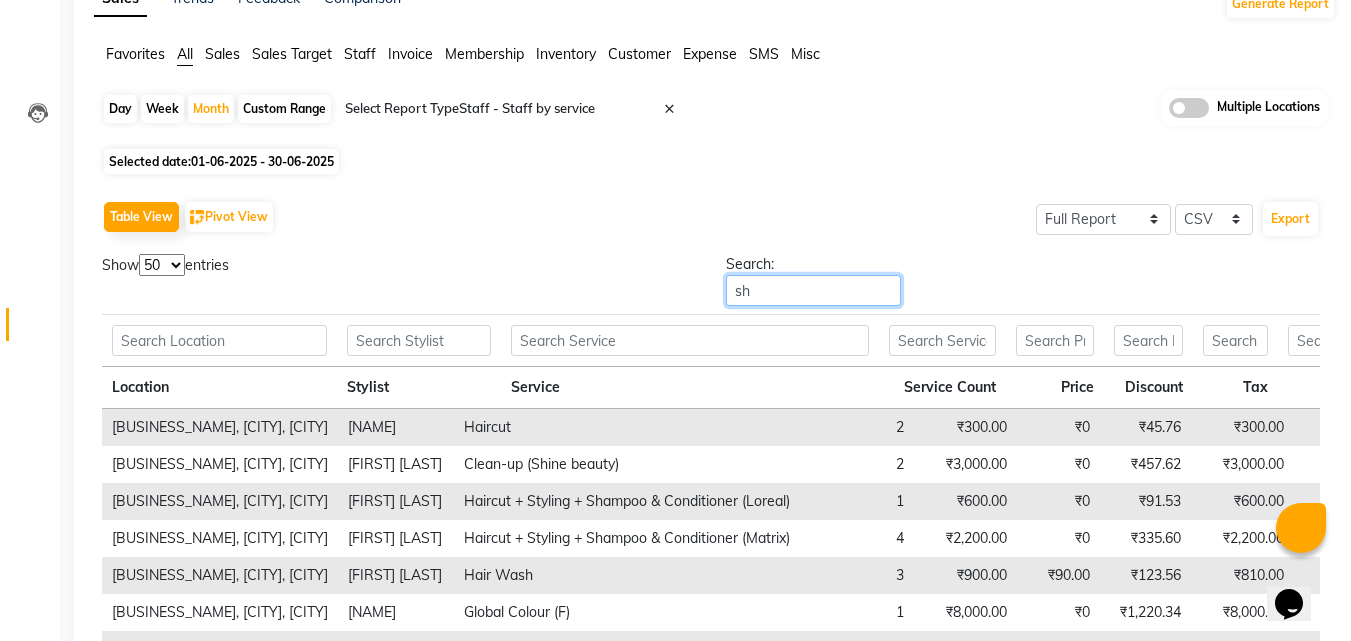 type on "s" 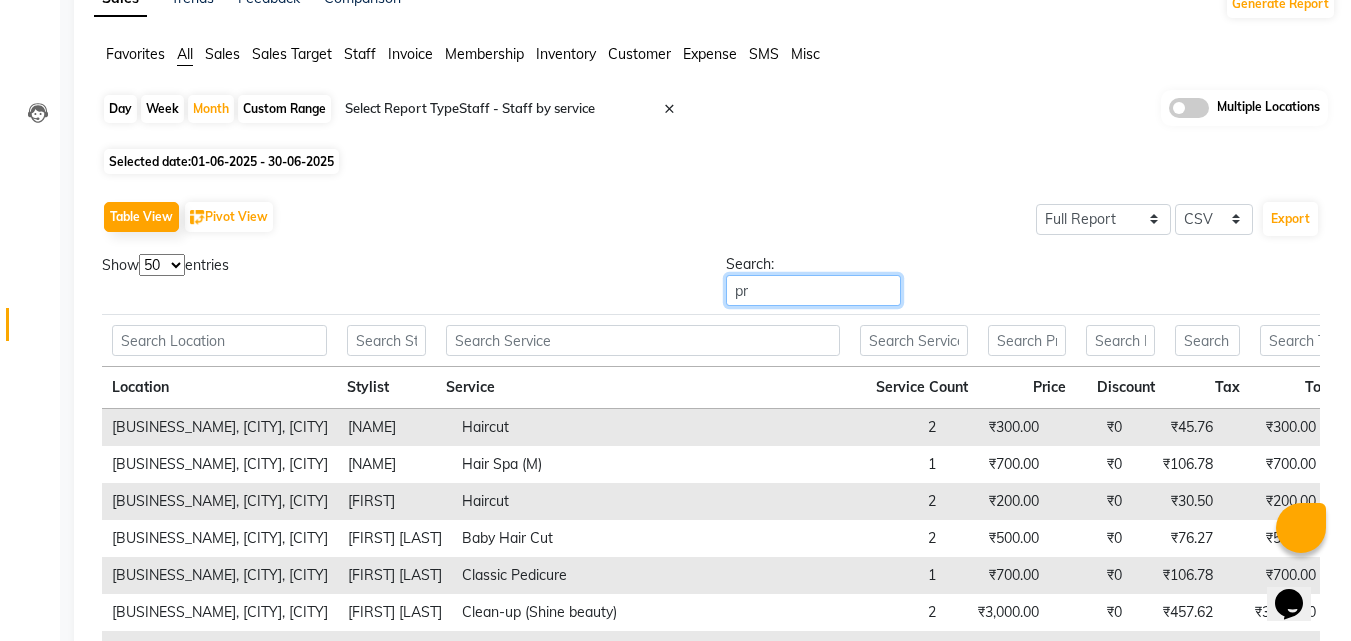 scroll, scrollTop: 87, scrollLeft: 0, axis: vertical 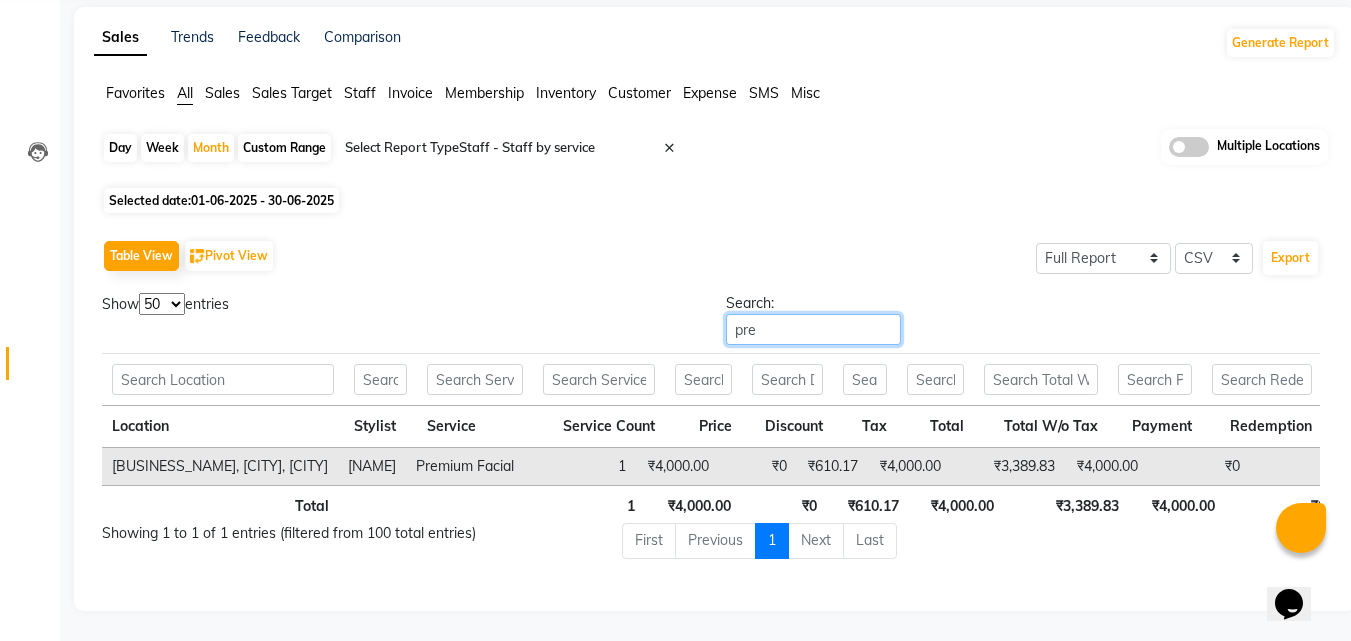 drag, startPoint x: 1185, startPoint y: 290, endPoint x: 821, endPoint y: 313, distance: 364.72592 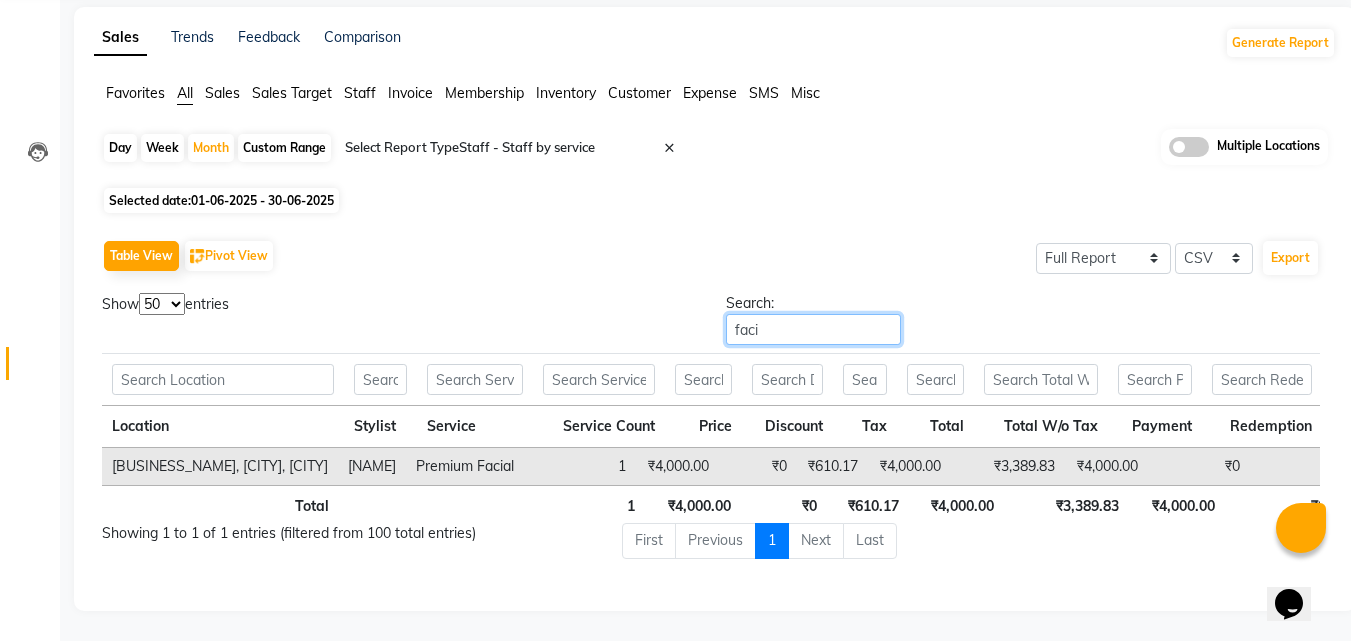 scroll, scrollTop: 87, scrollLeft: 0, axis: vertical 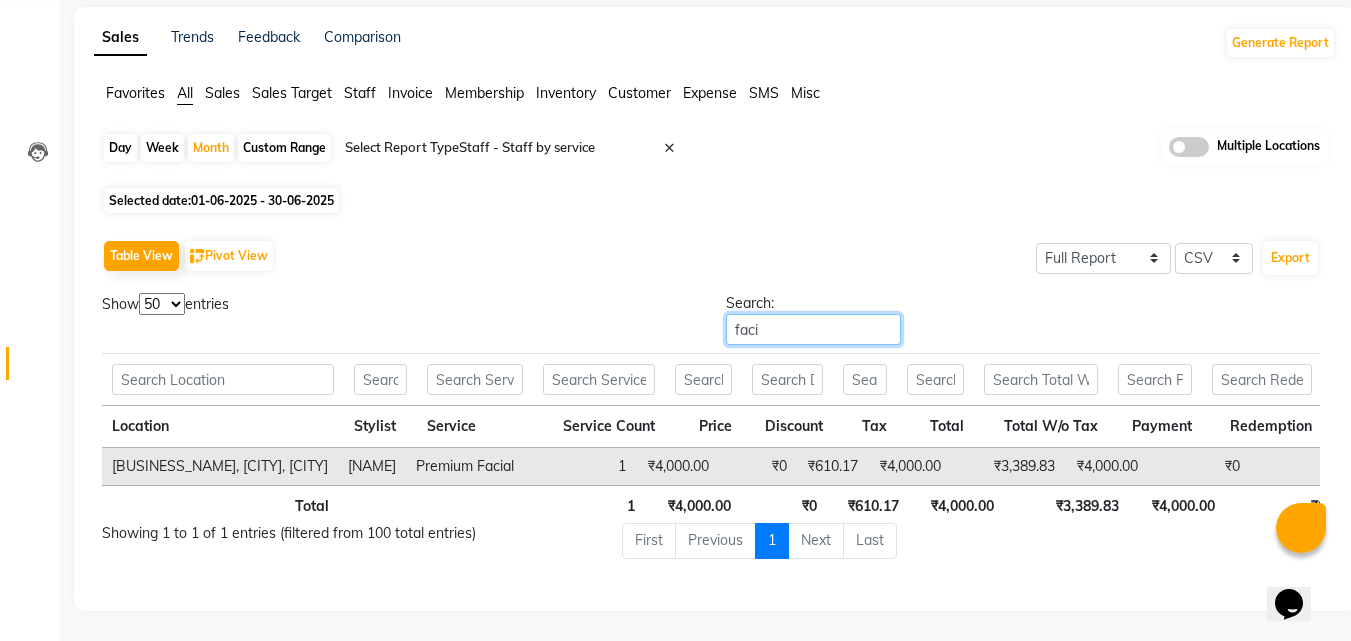 drag, startPoint x: 1161, startPoint y: 301, endPoint x: 885, endPoint y: 284, distance: 276.52304 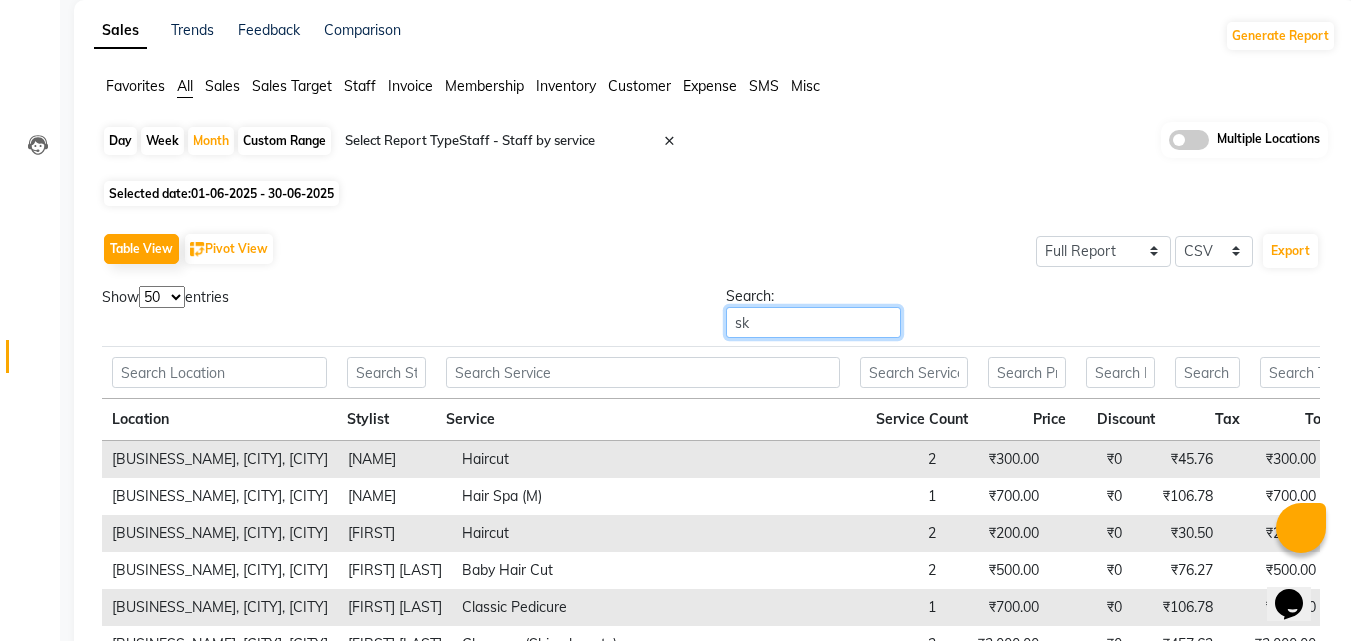 scroll, scrollTop: 119, scrollLeft: 0, axis: vertical 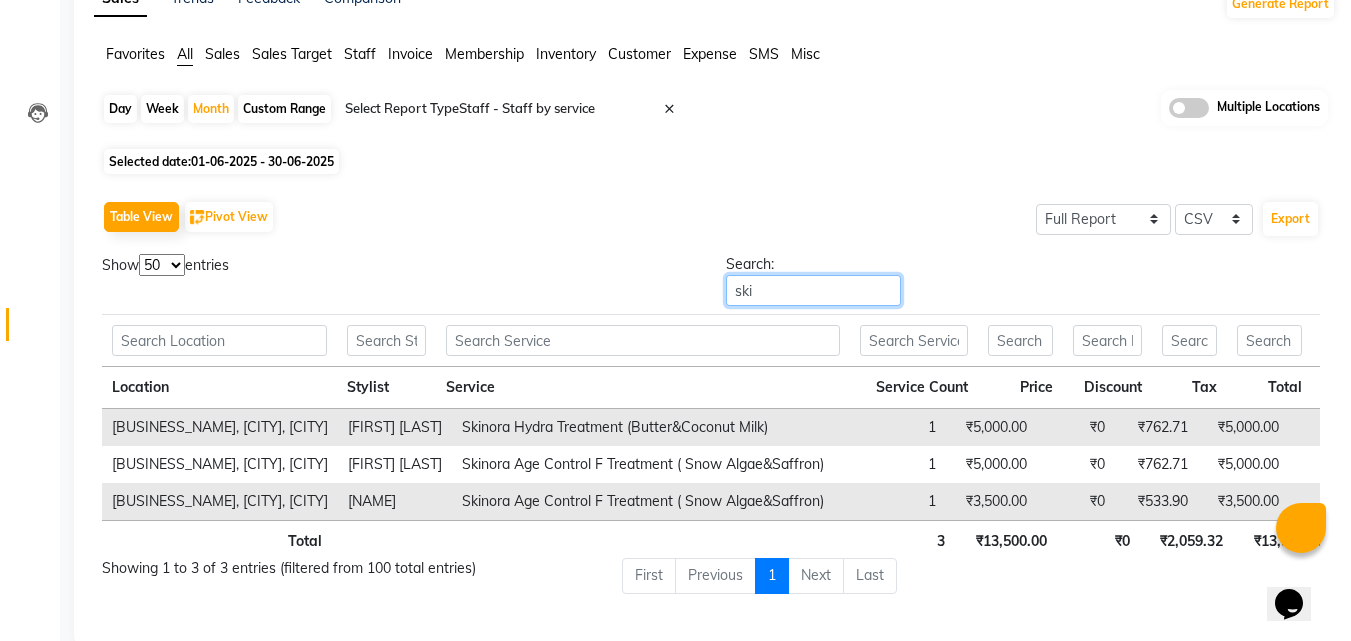 drag, startPoint x: 1190, startPoint y: 260, endPoint x: 628, endPoint y: 346, distance: 568.542 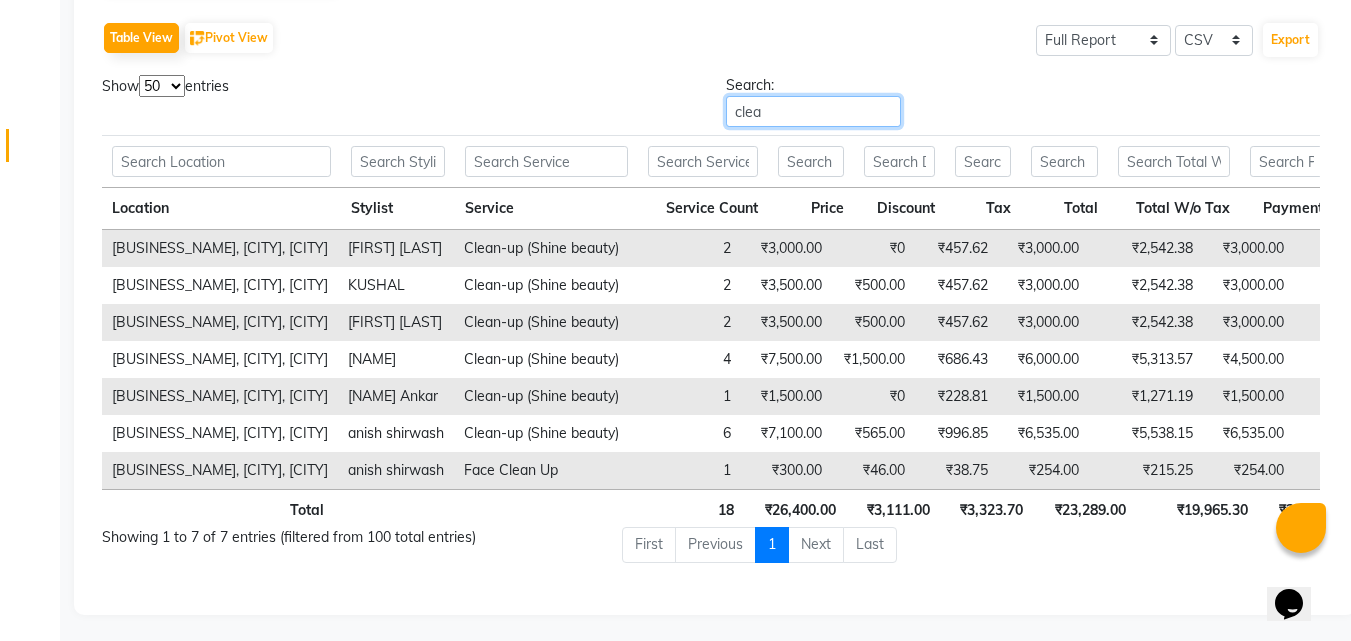 scroll, scrollTop: 303, scrollLeft: 0, axis: vertical 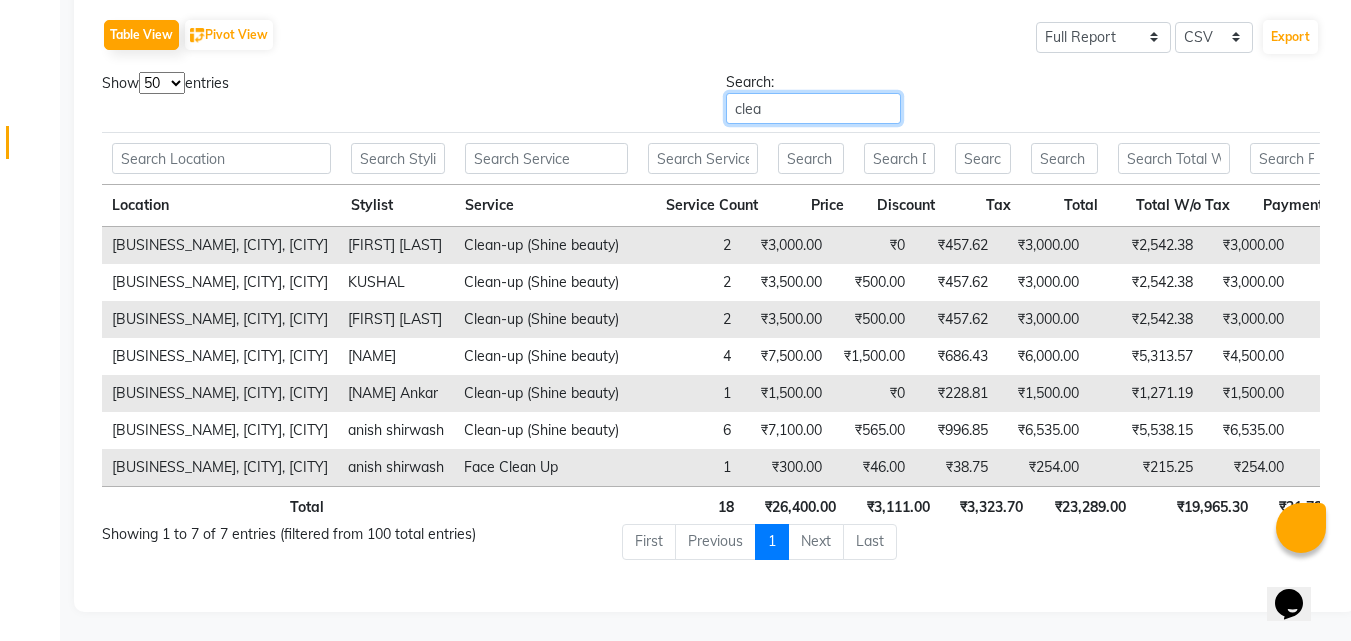 type on "clea" 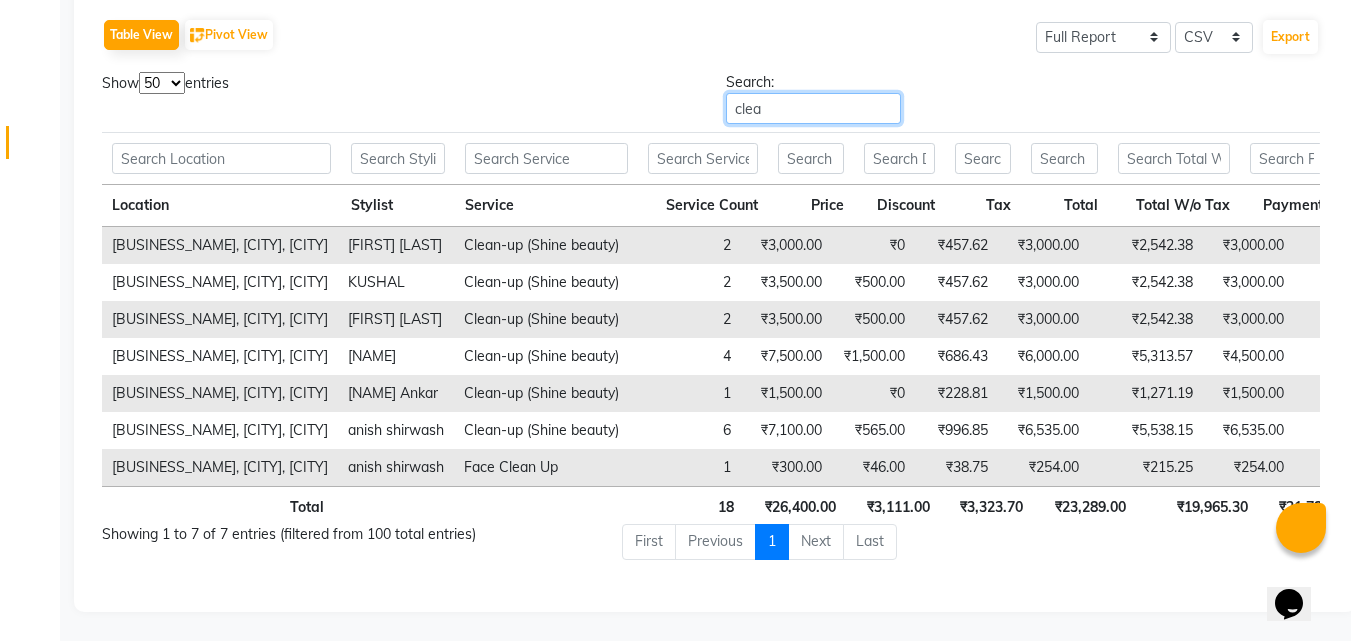 scroll, scrollTop: 0, scrollLeft: 0, axis: both 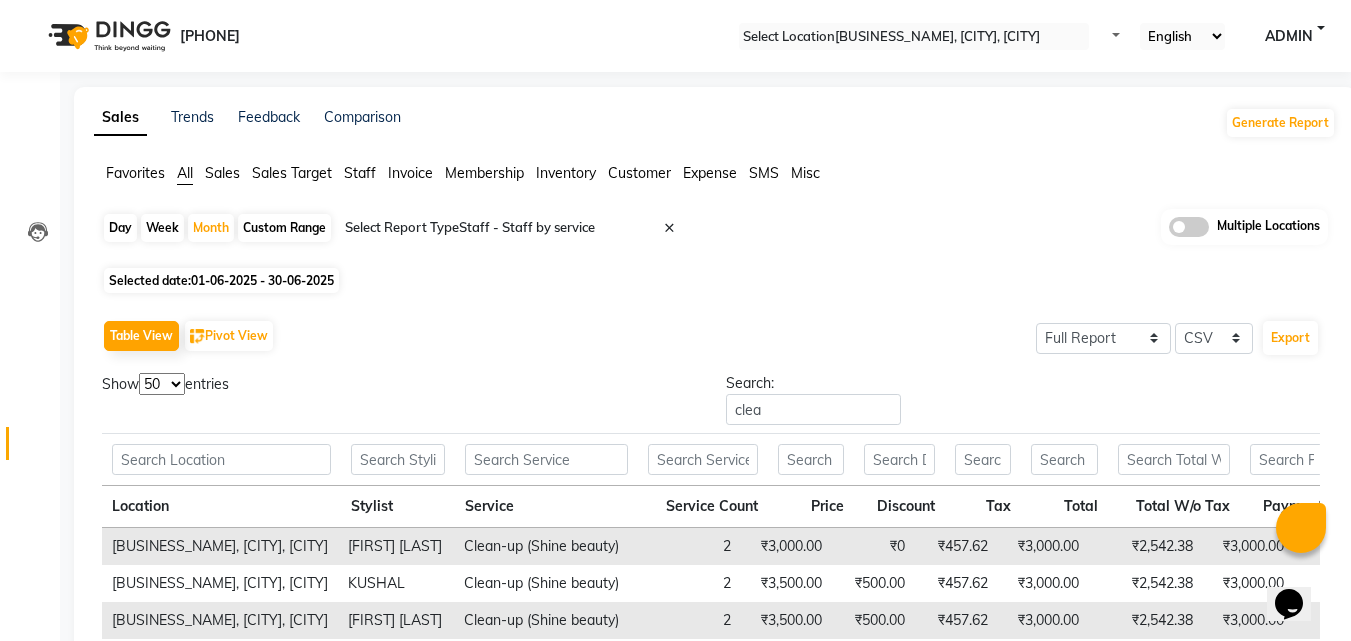 click at bounding box center (914, 37) 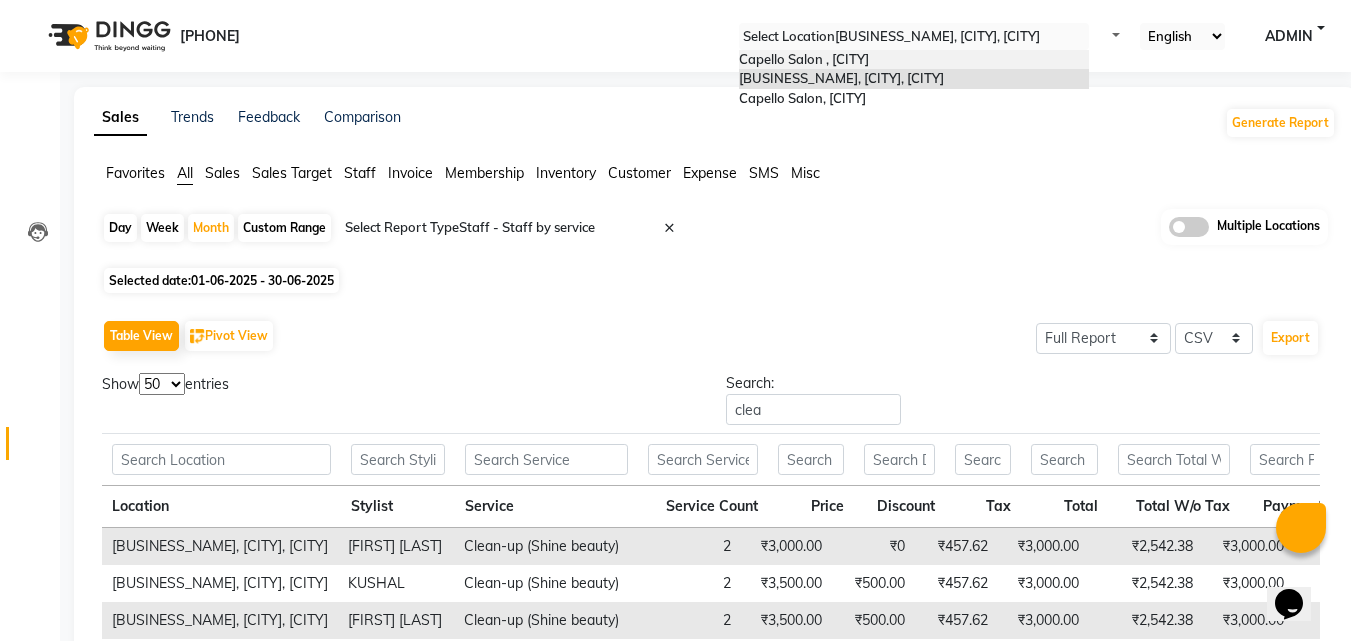 click on "[BRAND] Salon , [CITY] [NUMBER]" at bounding box center [804, 59] 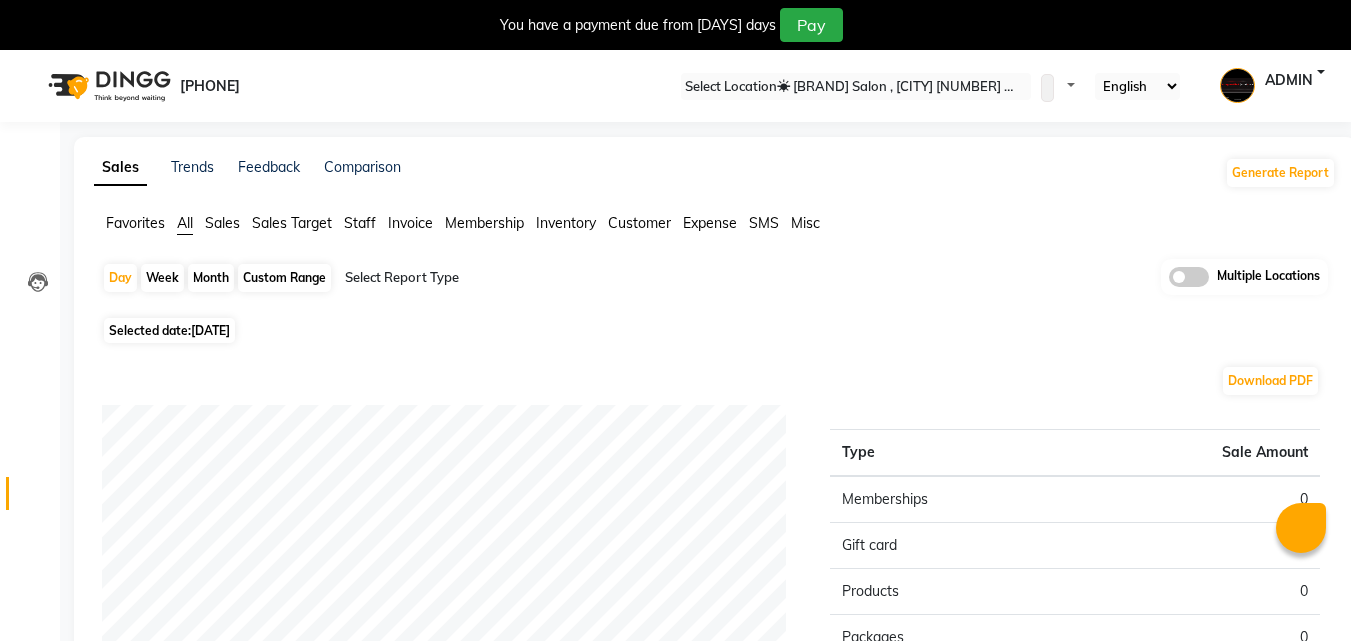 scroll, scrollTop: 0, scrollLeft: 0, axis: both 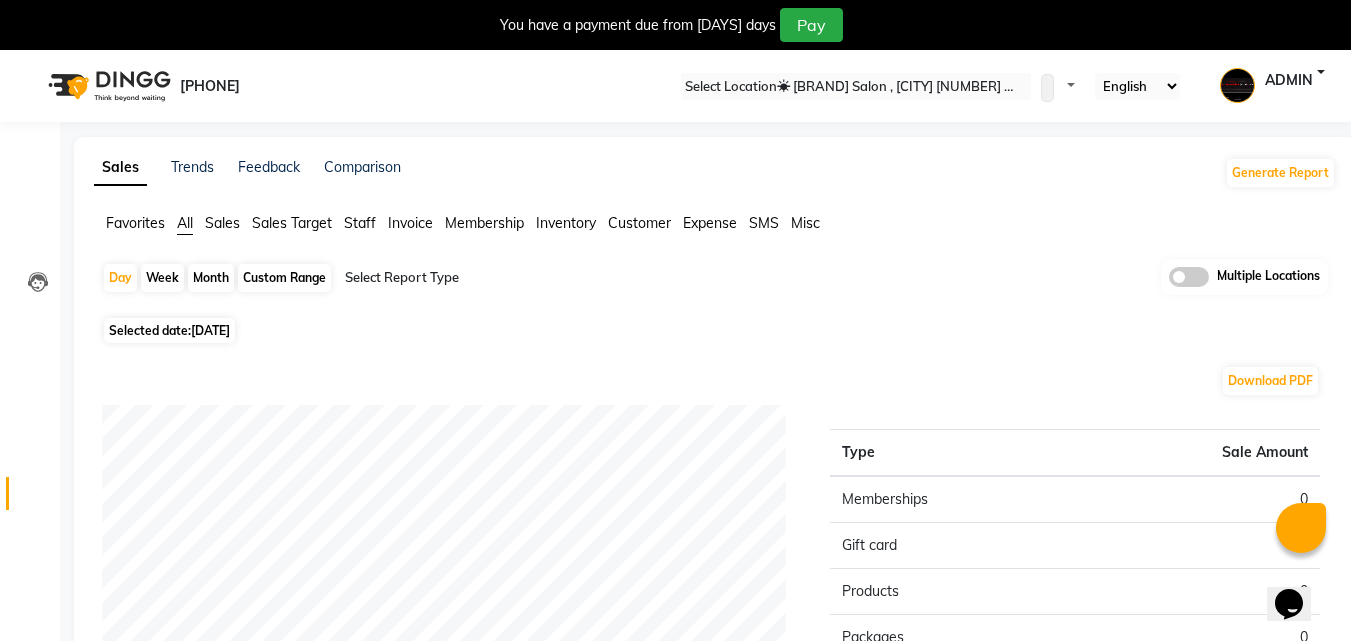click on "Month" at bounding box center [211, 278] 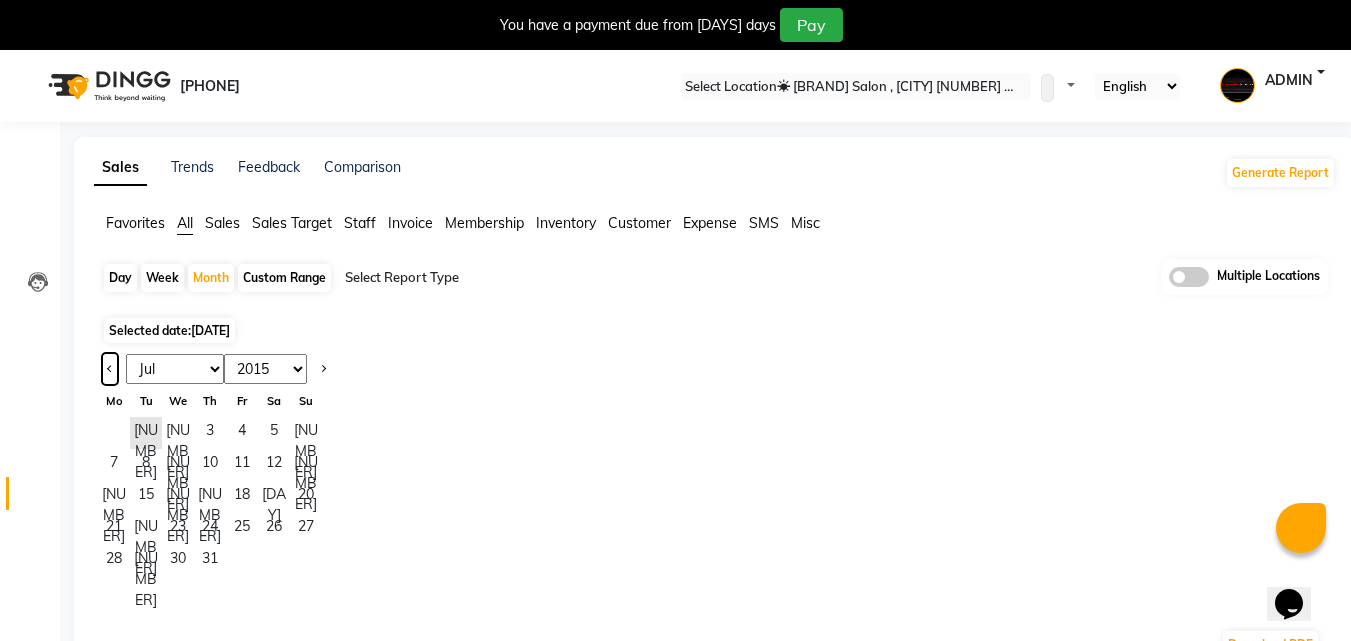 click at bounding box center [110, 367] 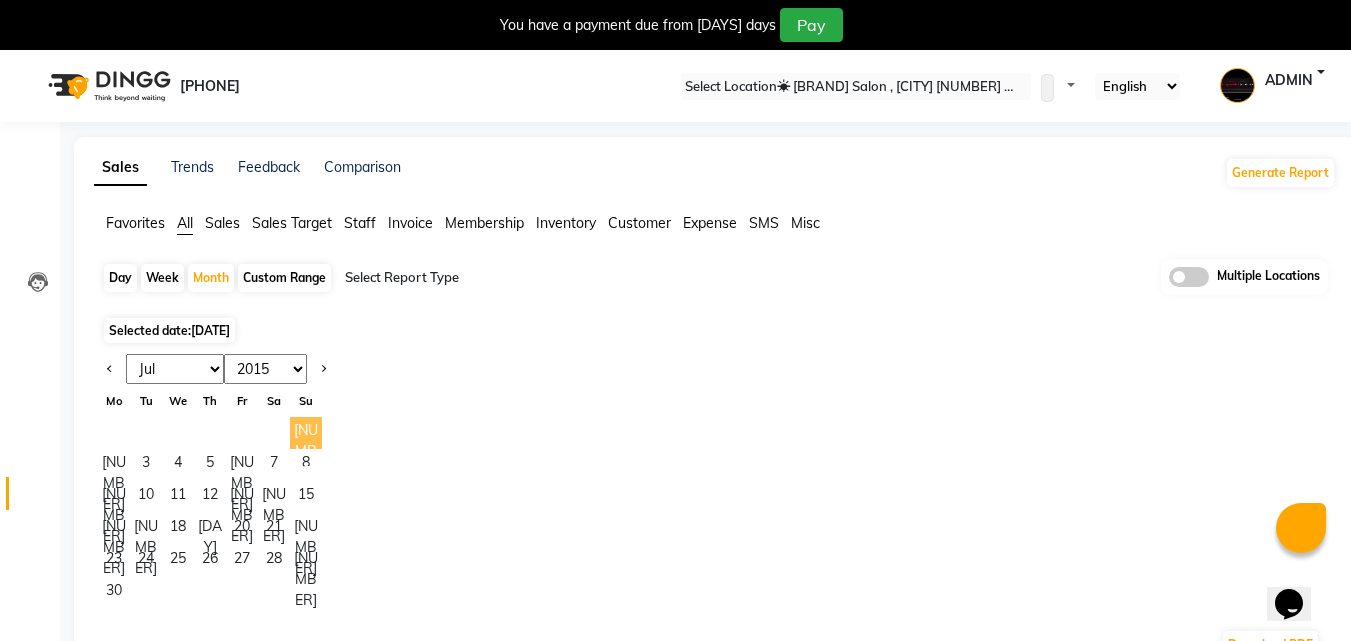 click on "1" at bounding box center (306, 433) 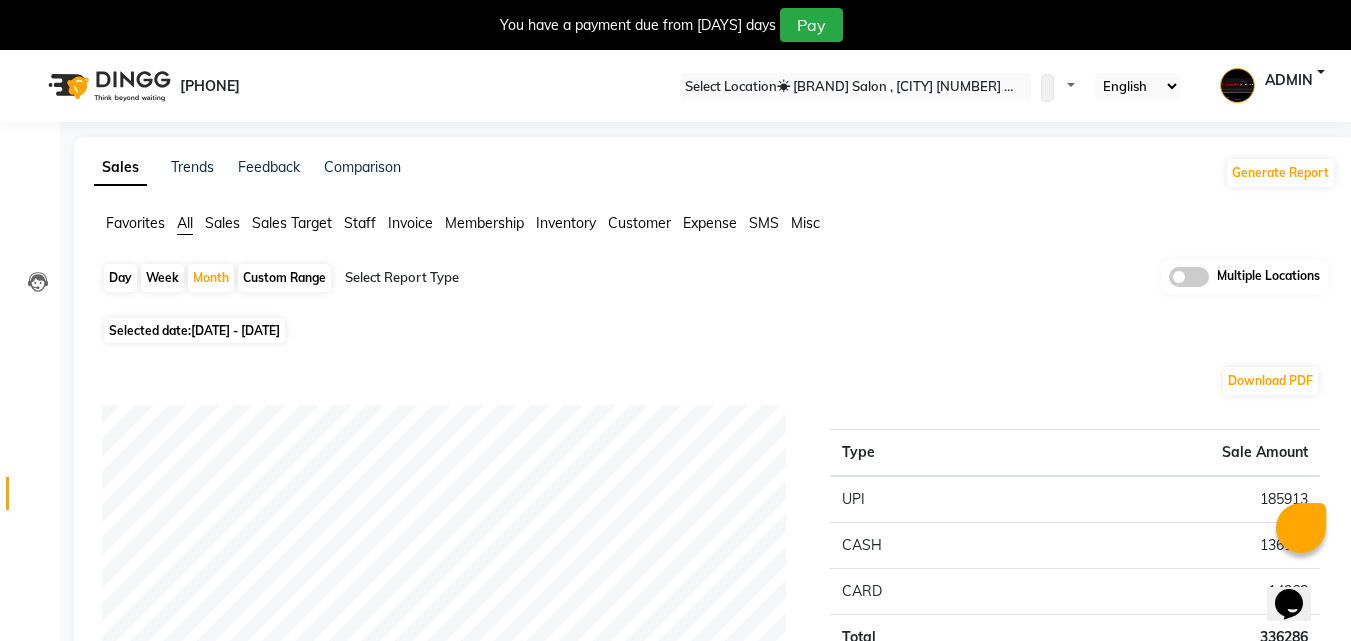 click at bounding box center [516, 278] 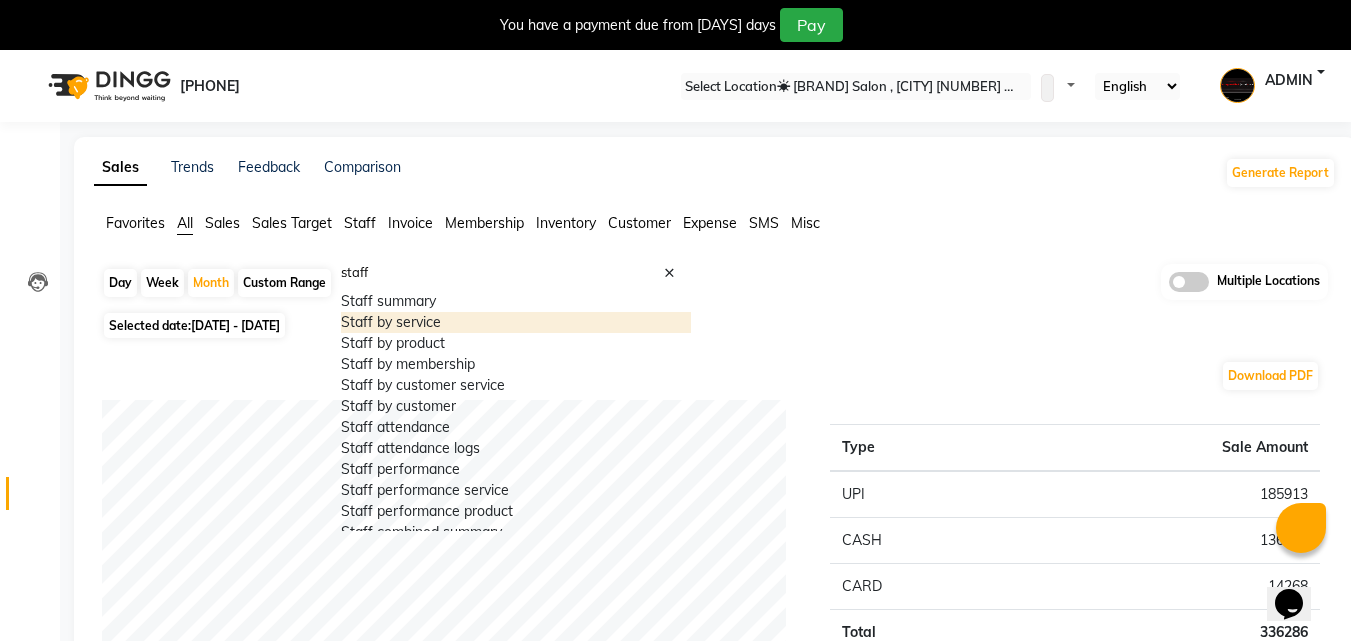click on "Staff by [SERVICE]" at bounding box center (516, 322) 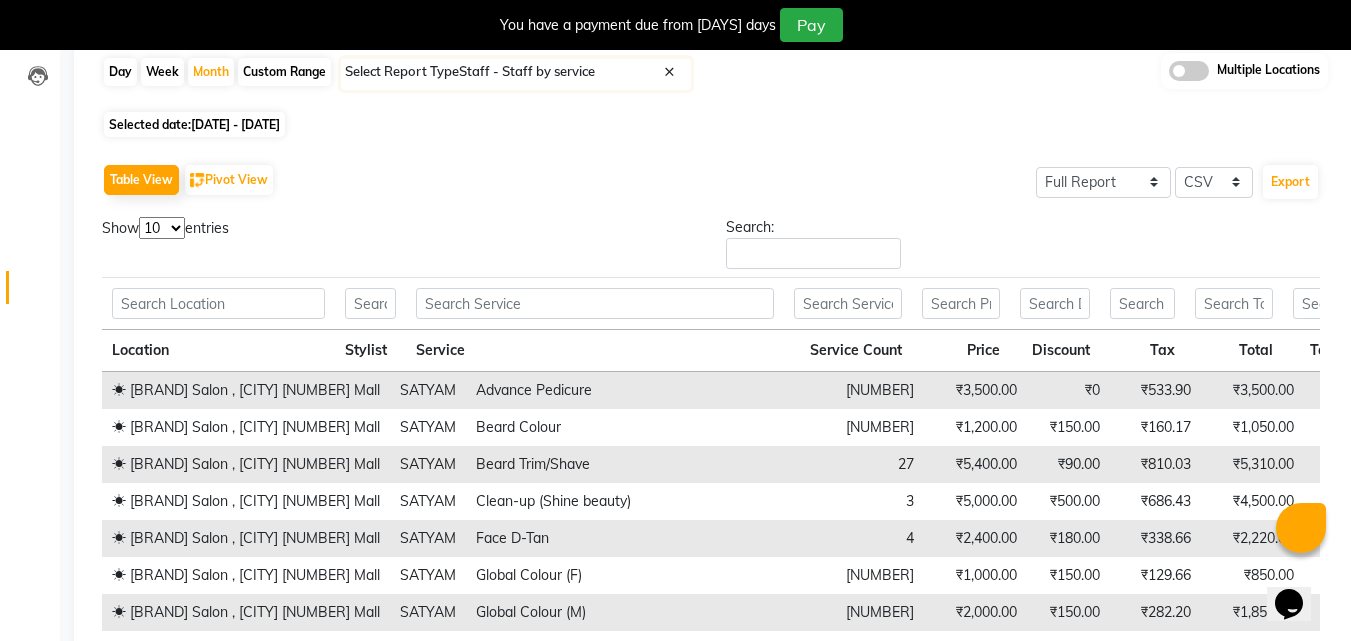 scroll, scrollTop: 211, scrollLeft: 0, axis: vertical 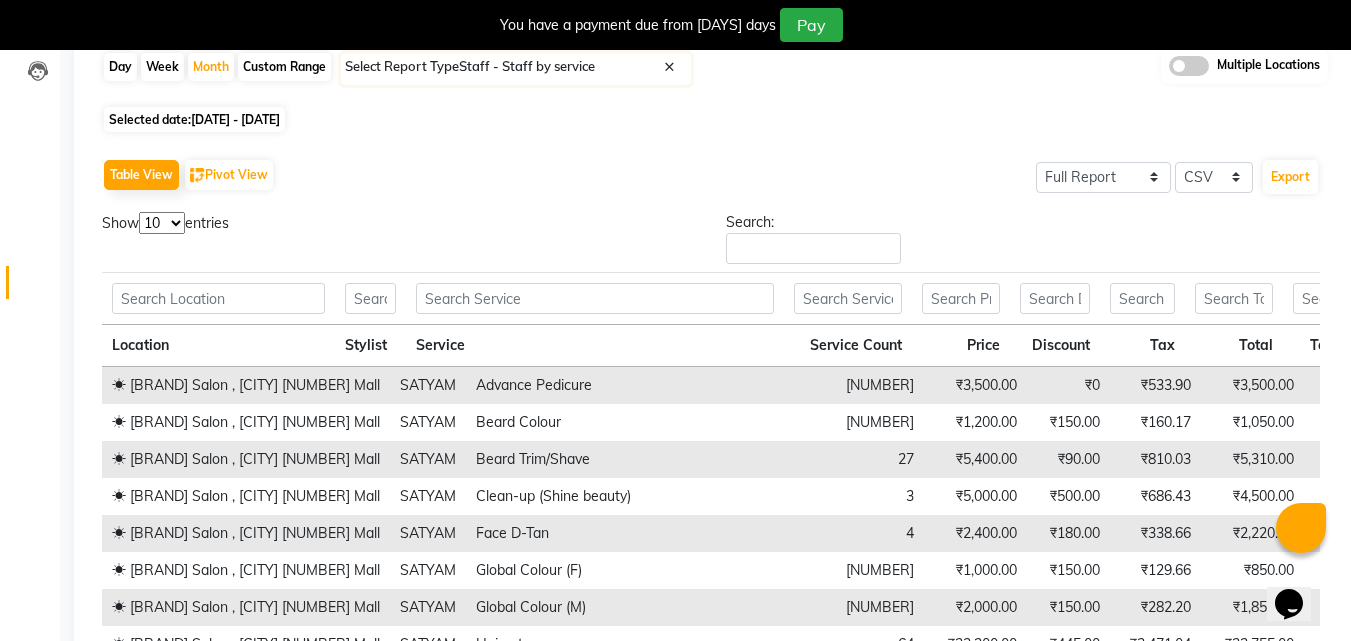 click on "10 25 50 100" at bounding box center [162, 223] 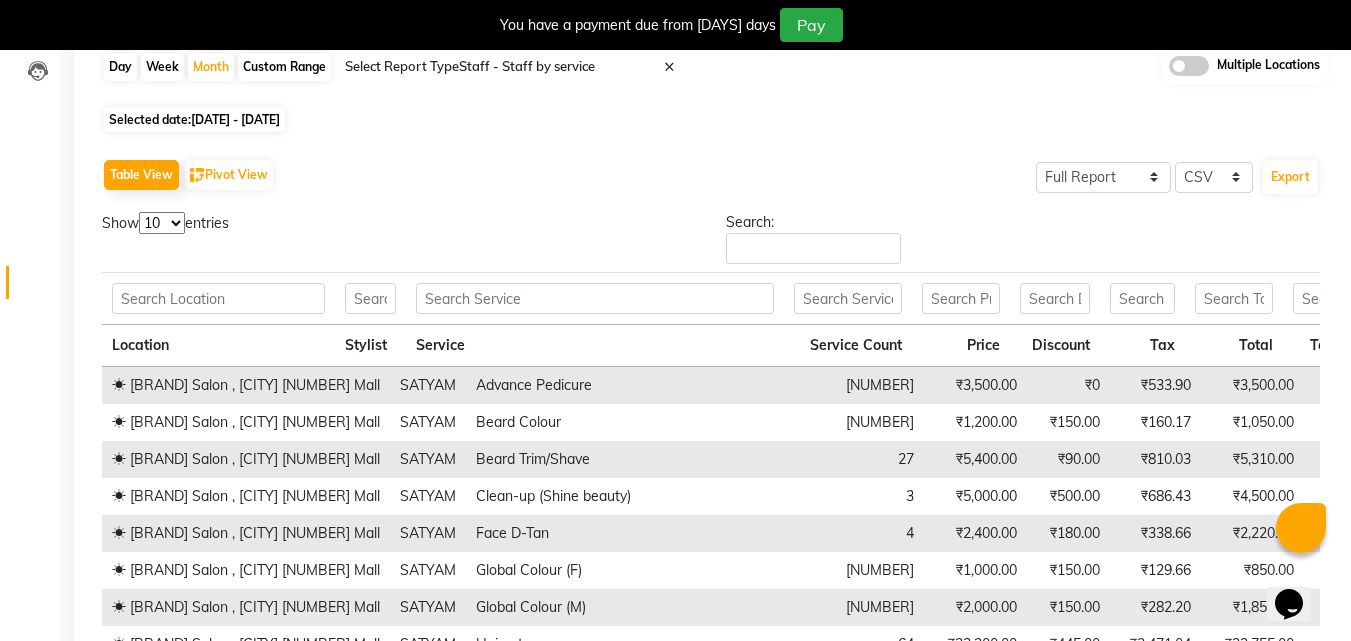 select on "[NUMBER]" 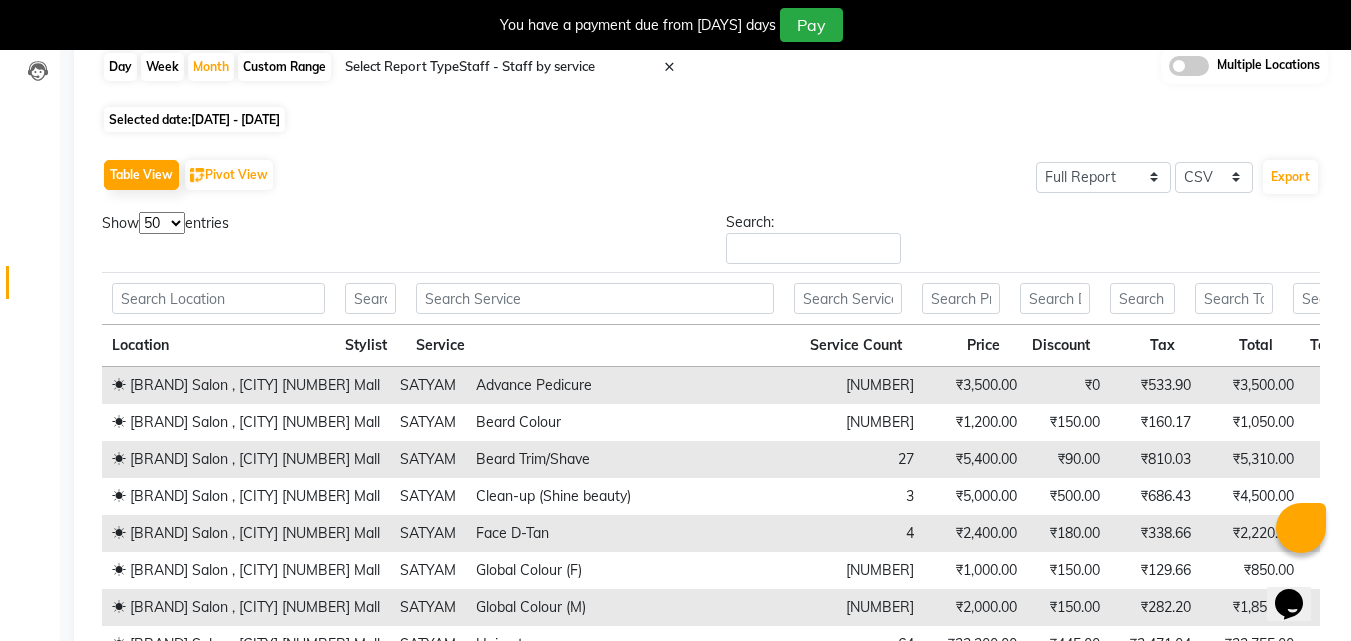 click on "10 25 50 100" at bounding box center (162, 223) 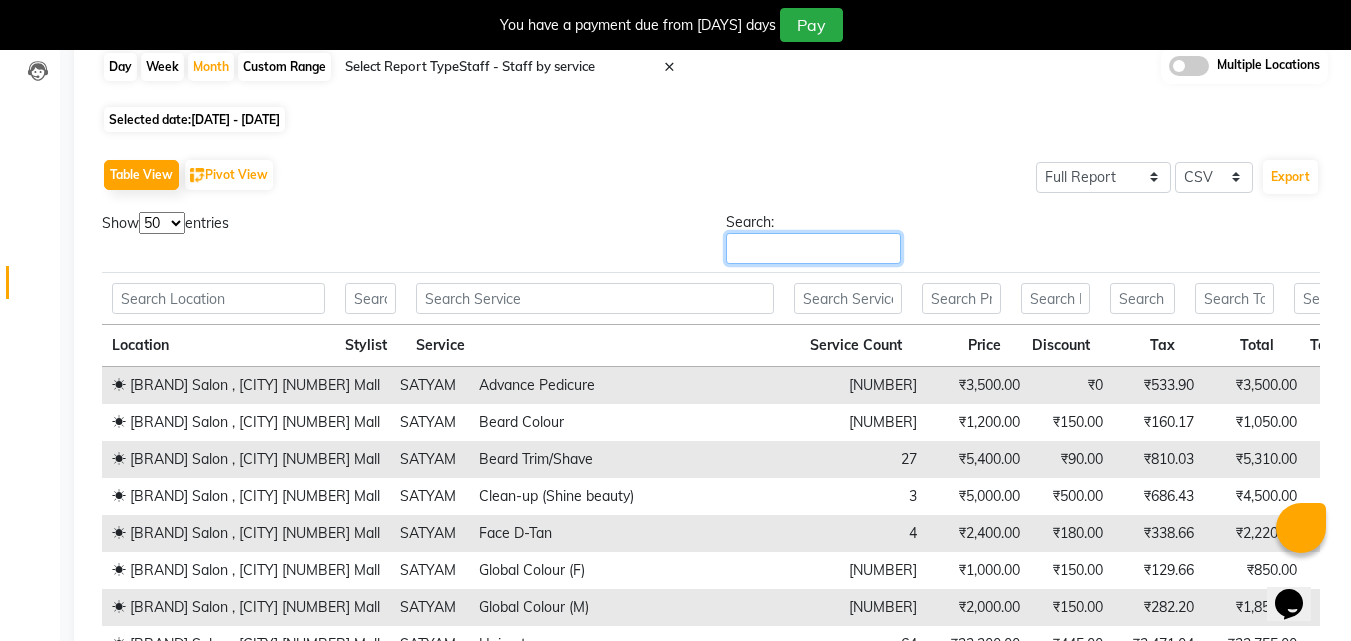 click on "Search:" at bounding box center [813, 248] 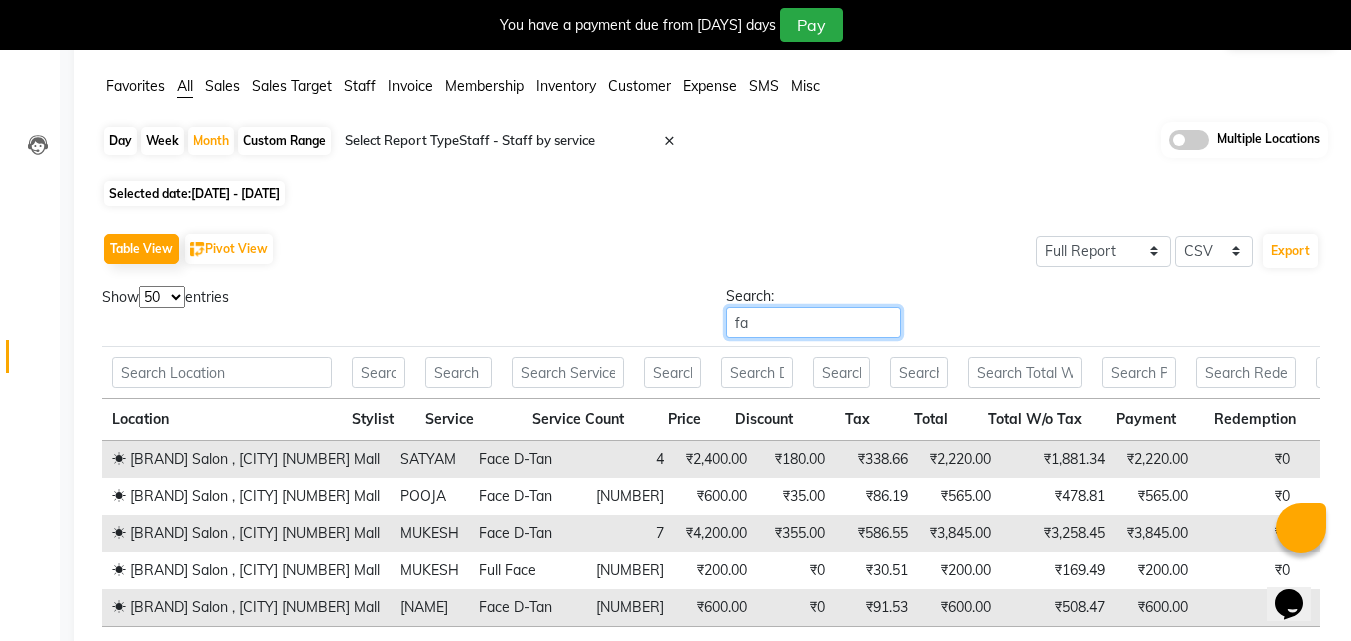 scroll, scrollTop: 211, scrollLeft: 0, axis: vertical 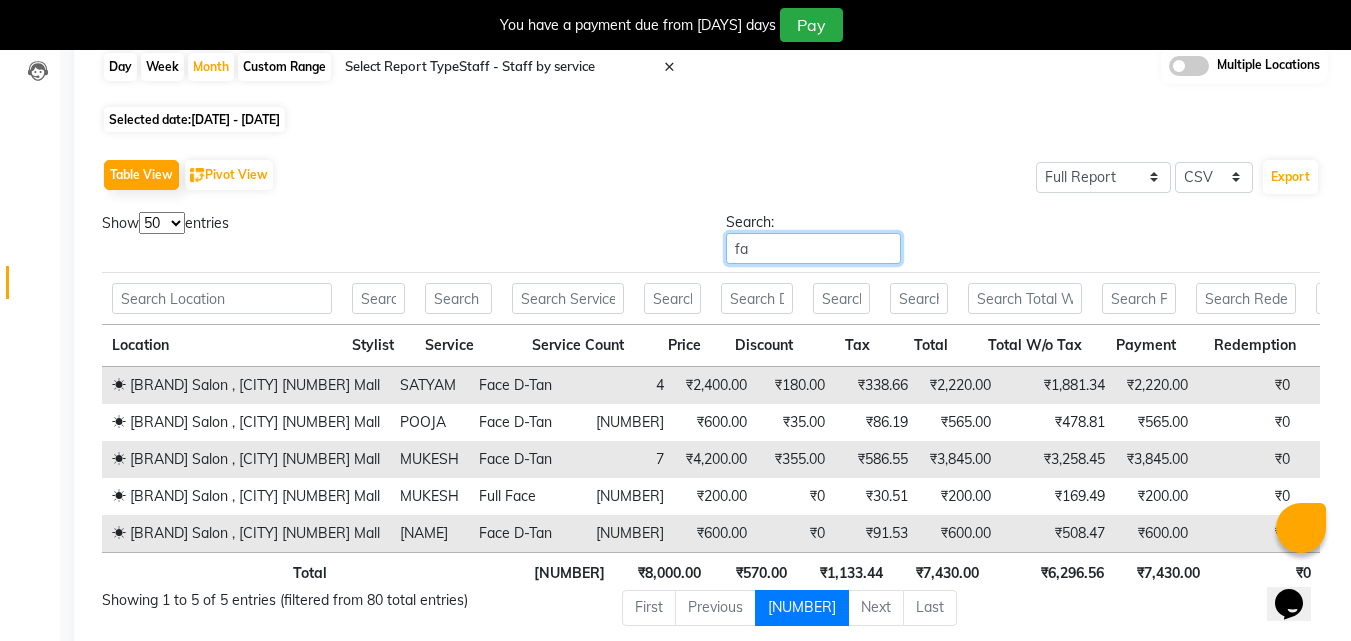 type on "f" 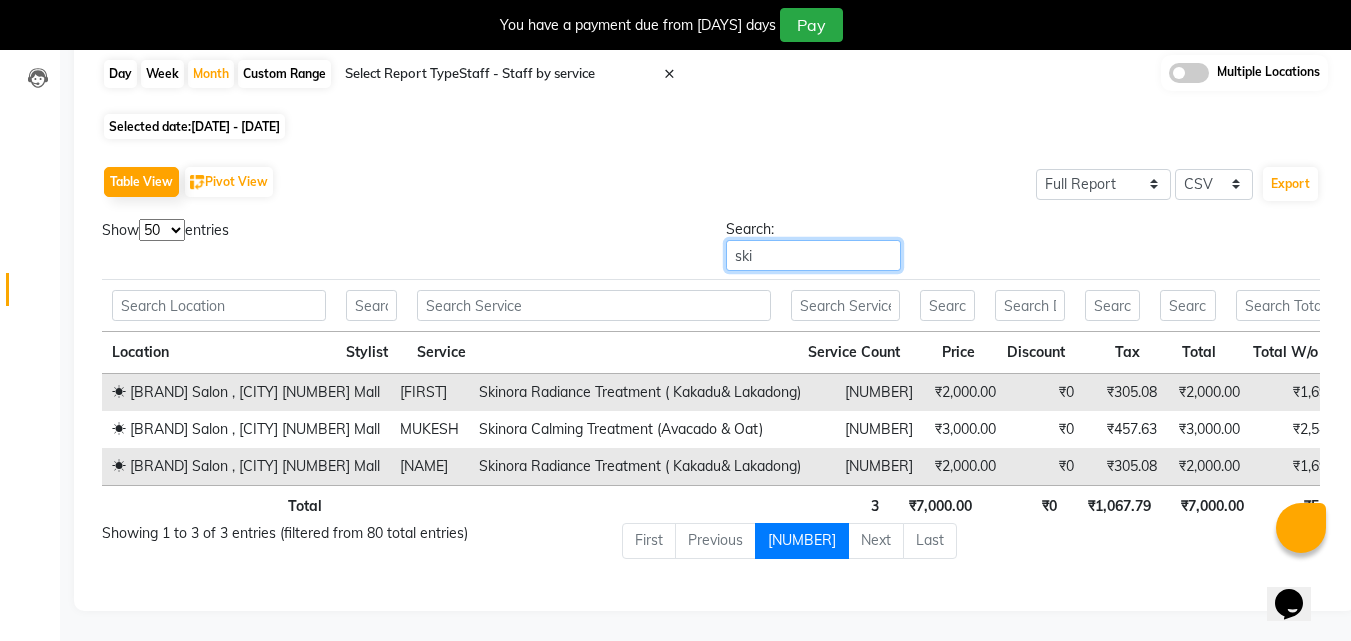 drag, startPoint x: 1184, startPoint y: 231, endPoint x: 937, endPoint y: 241, distance: 247.20235 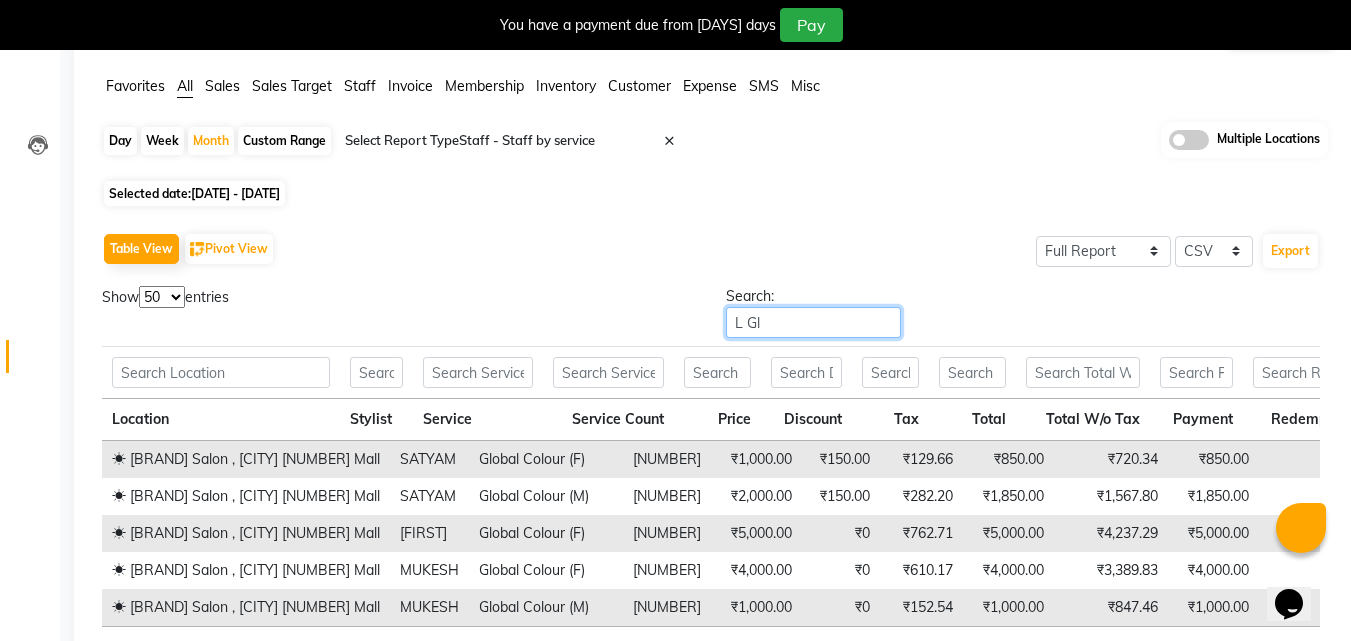 scroll, scrollTop: 211, scrollLeft: 0, axis: vertical 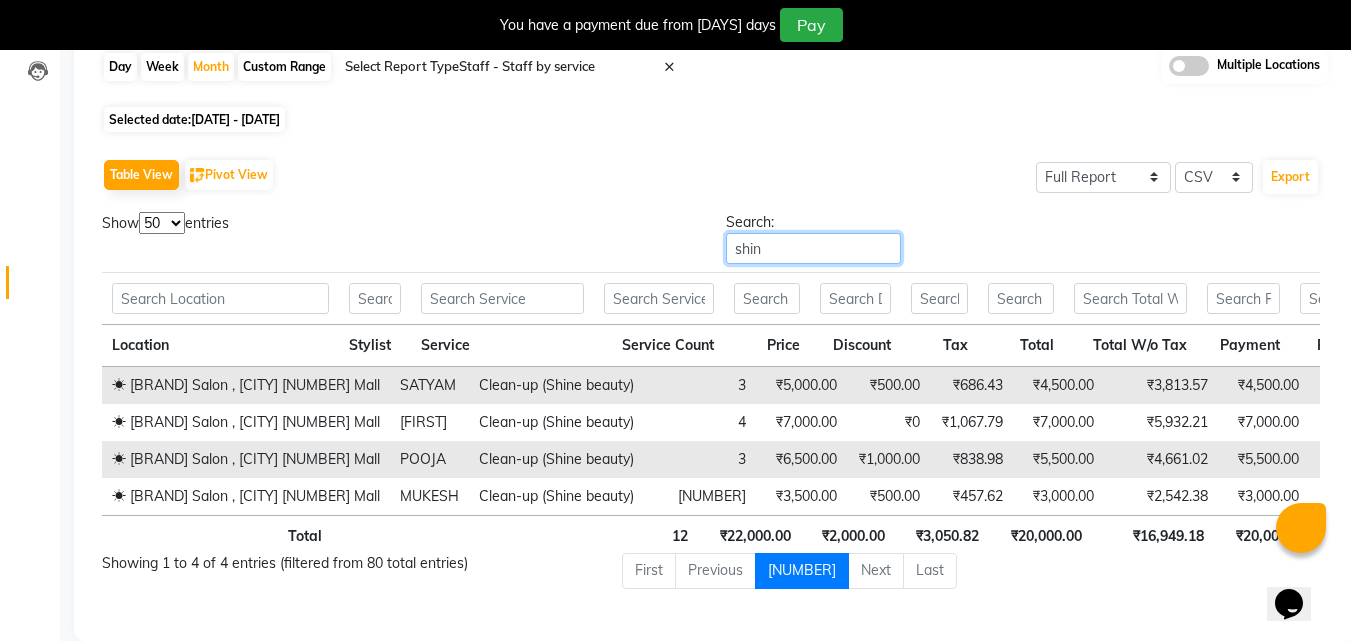 drag, startPoint x: 1199, startPoint y: 232, endPoint x: 611, endPoint y: 306, distance: 592.6382 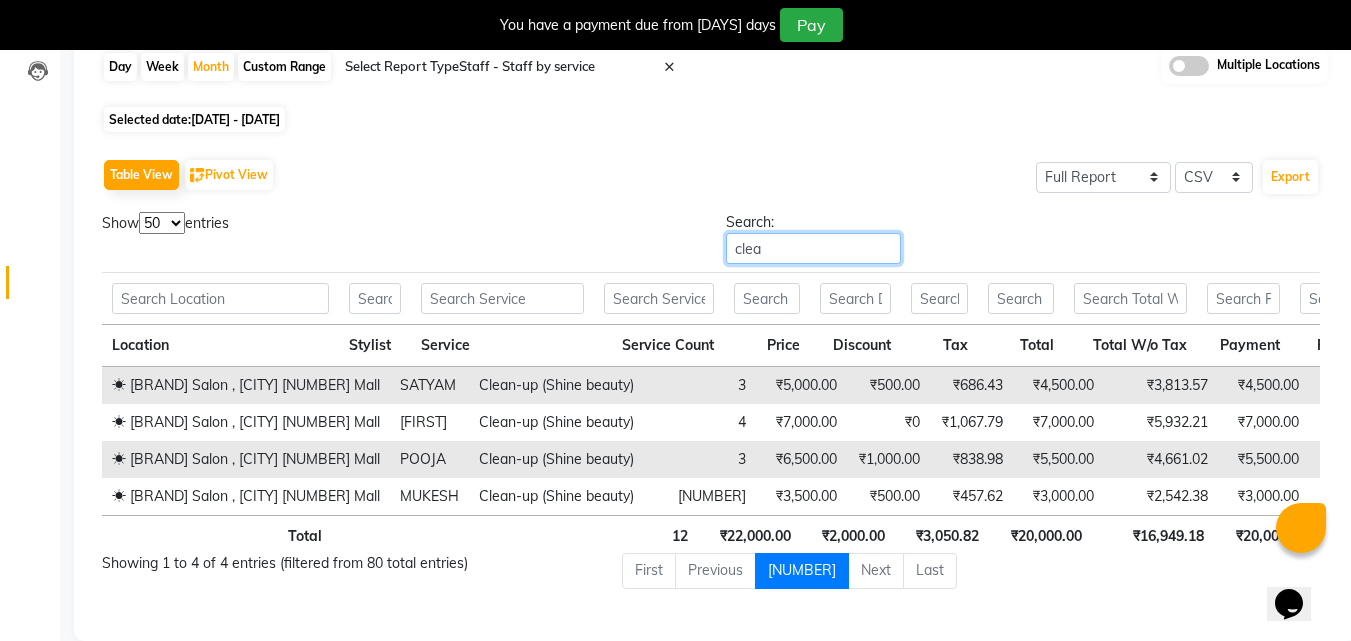type on "clea" 